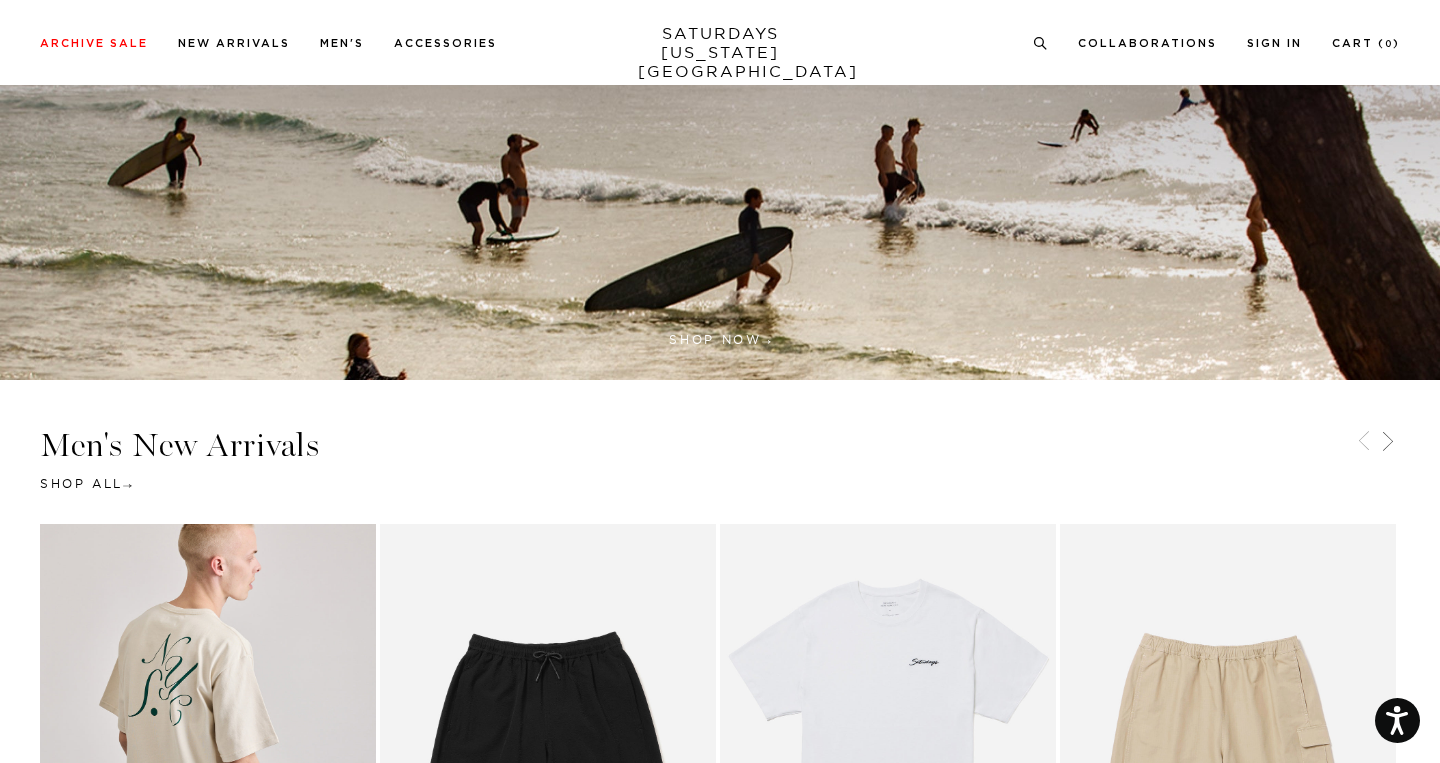 scroll, scrollTop: 388, scrollLeft: 0, axis: vertical 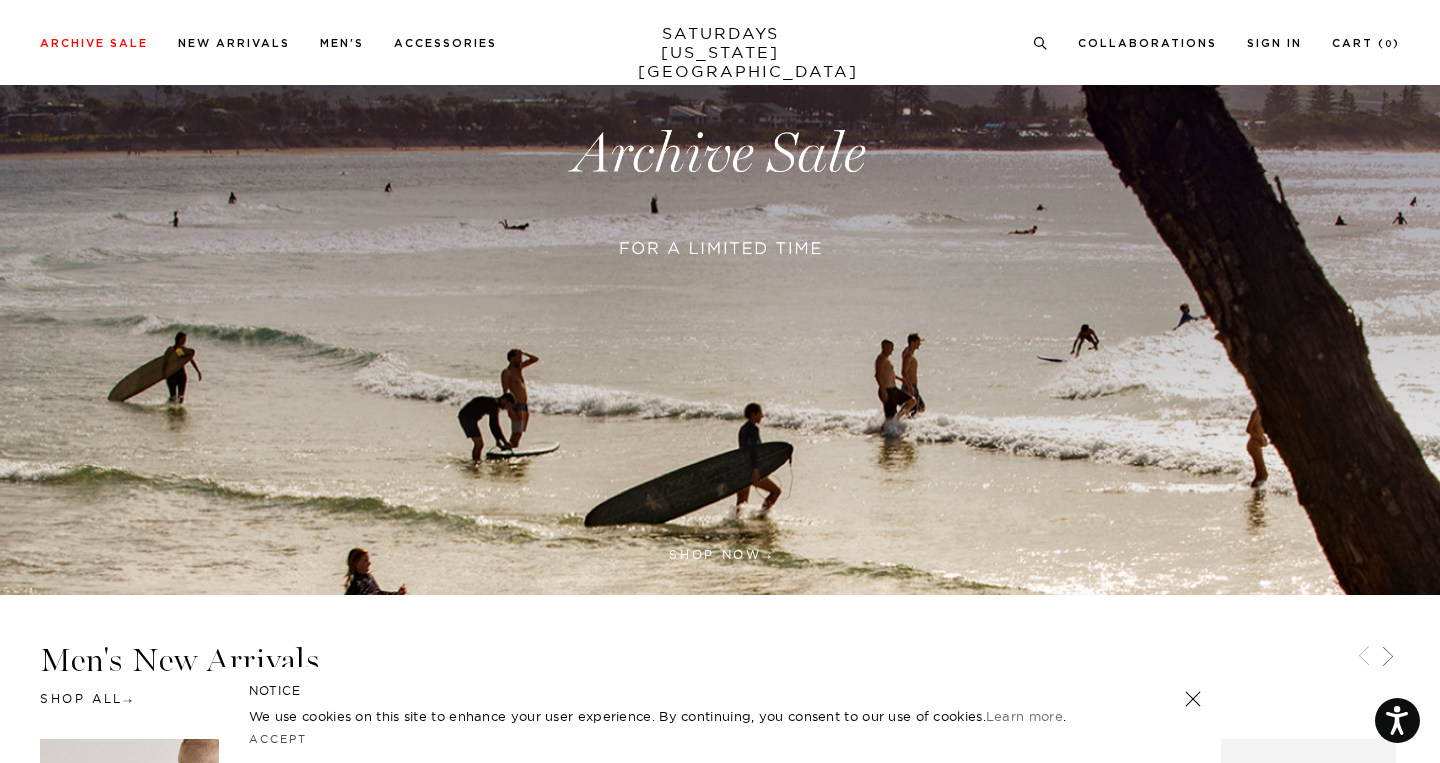 click at bounding box center [720, 154] 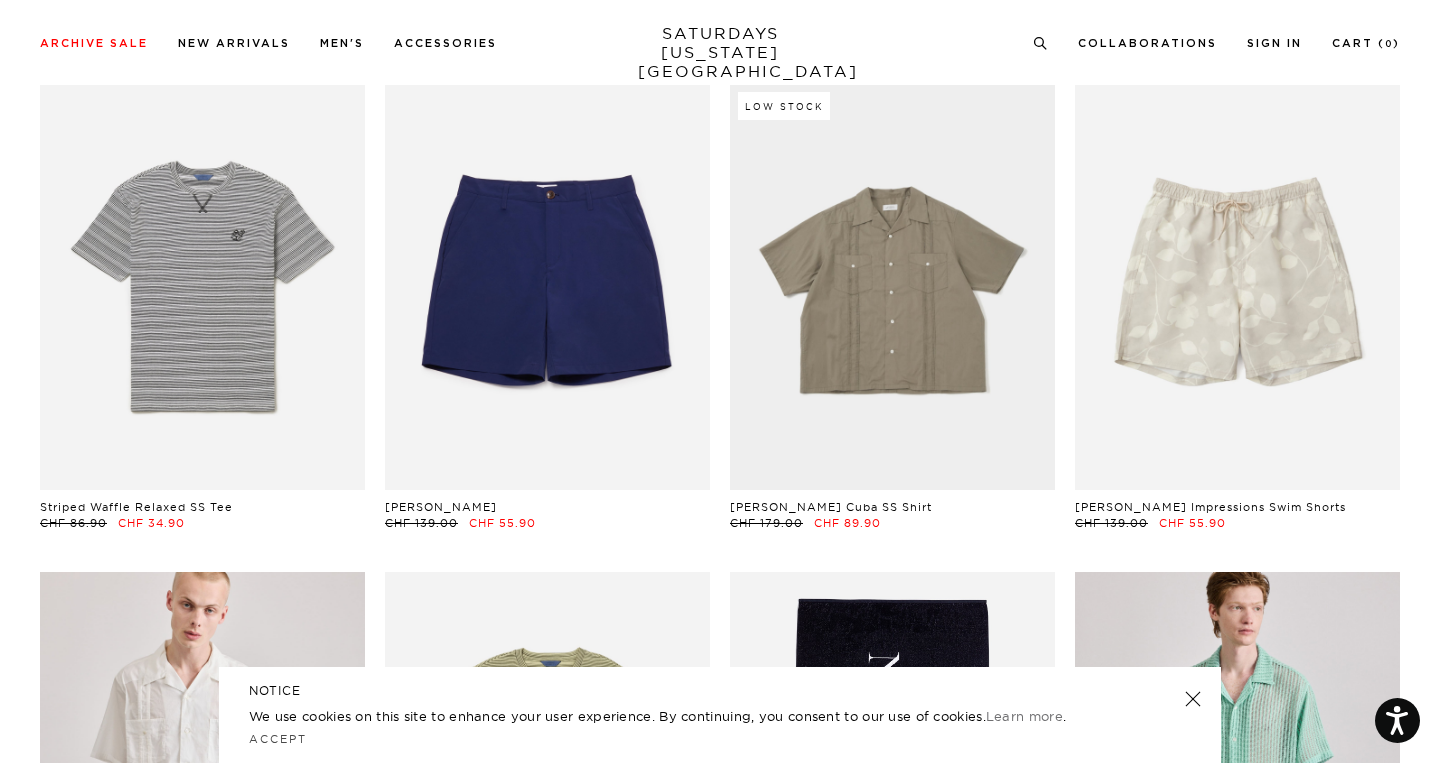 scroll, scrollTop: 1098, scrollLeft: 0, axis: vertical 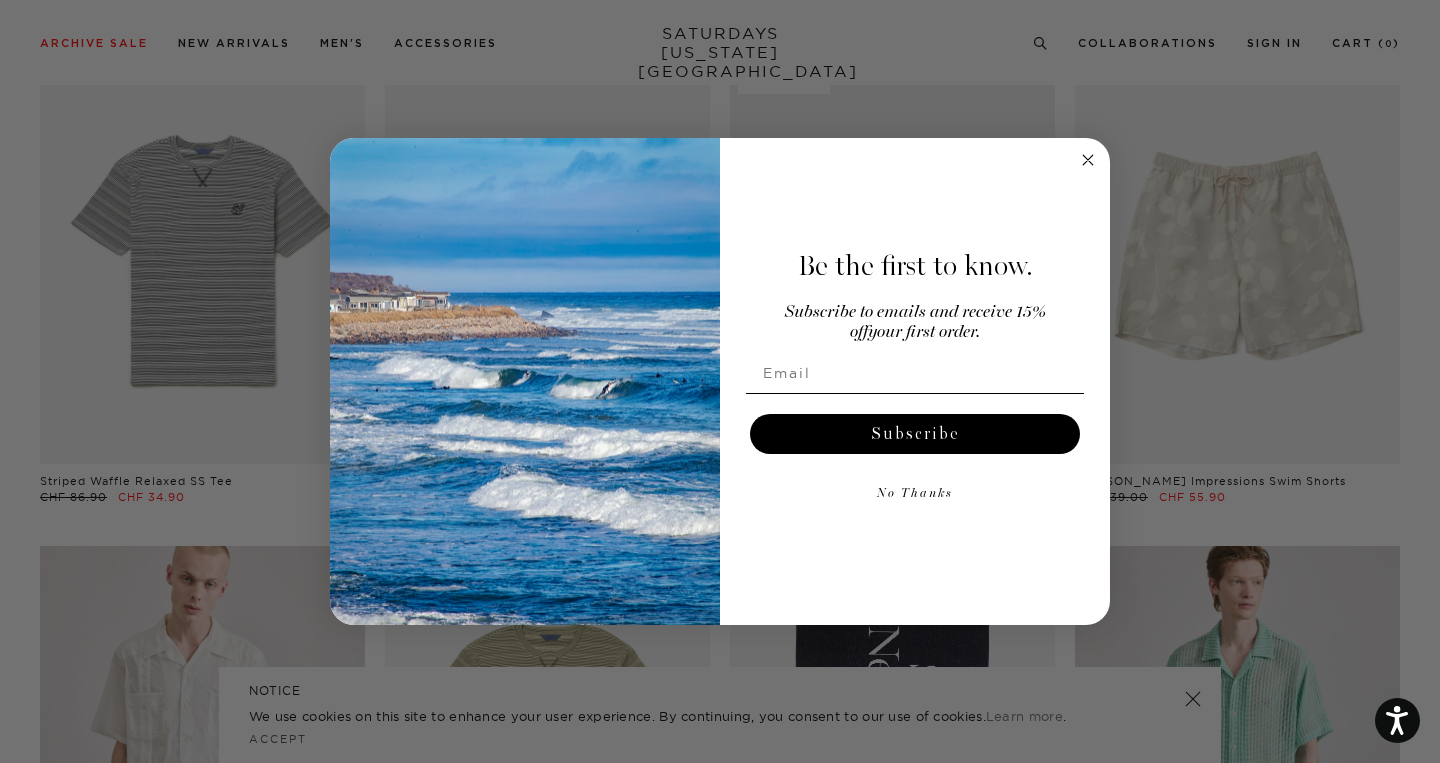 click 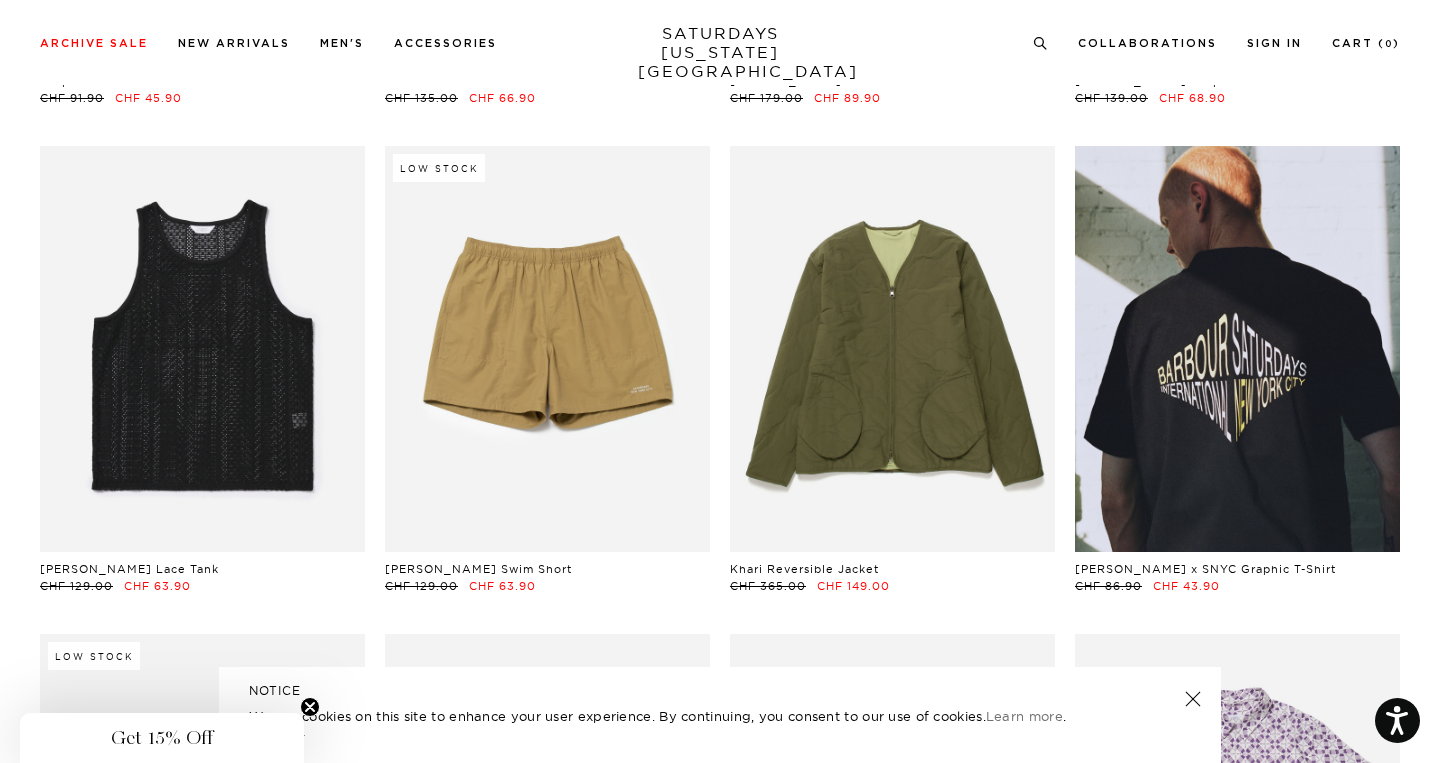 scroll, scrollTop: 5152, scrollLeft: 0, axis: vertical 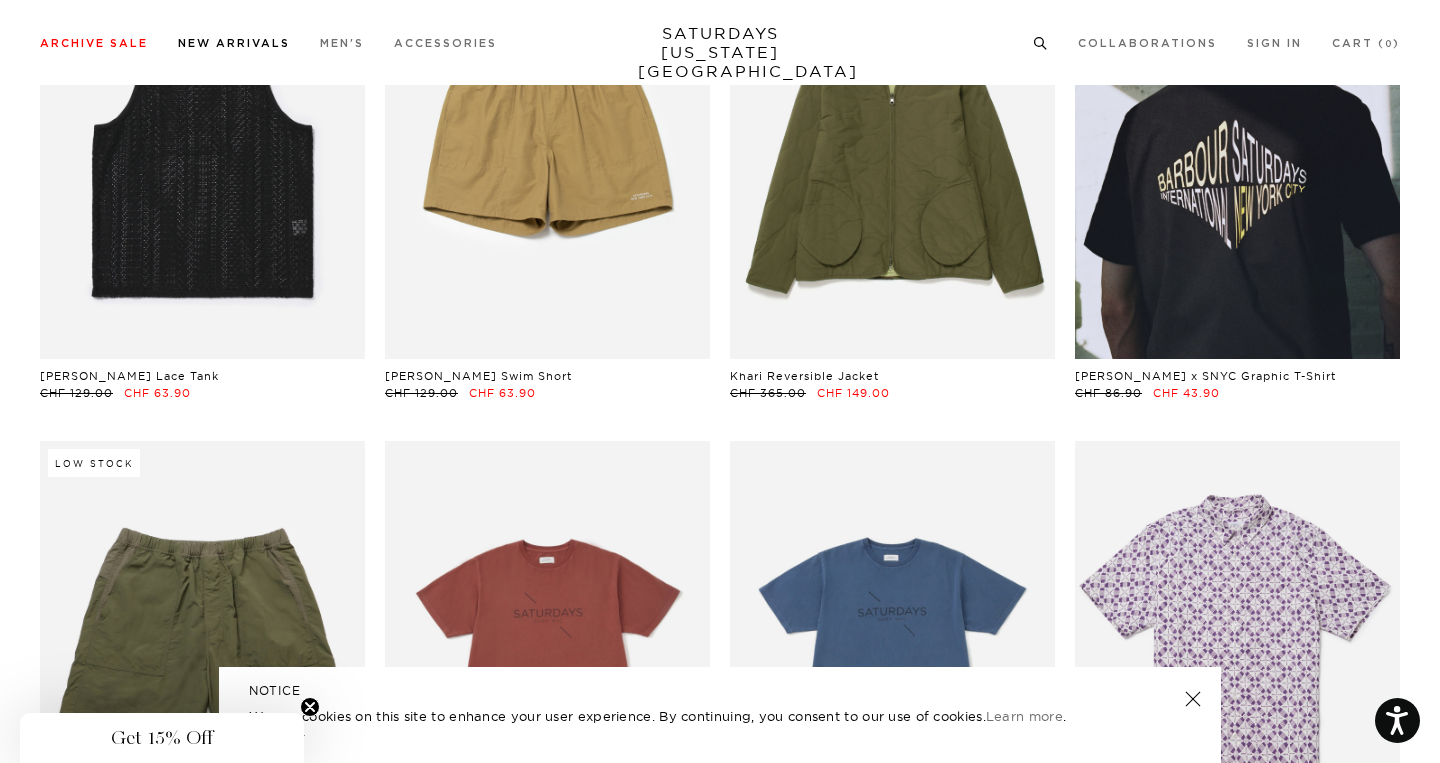 click on "New Arrivals" at bounding box center (234, 43) 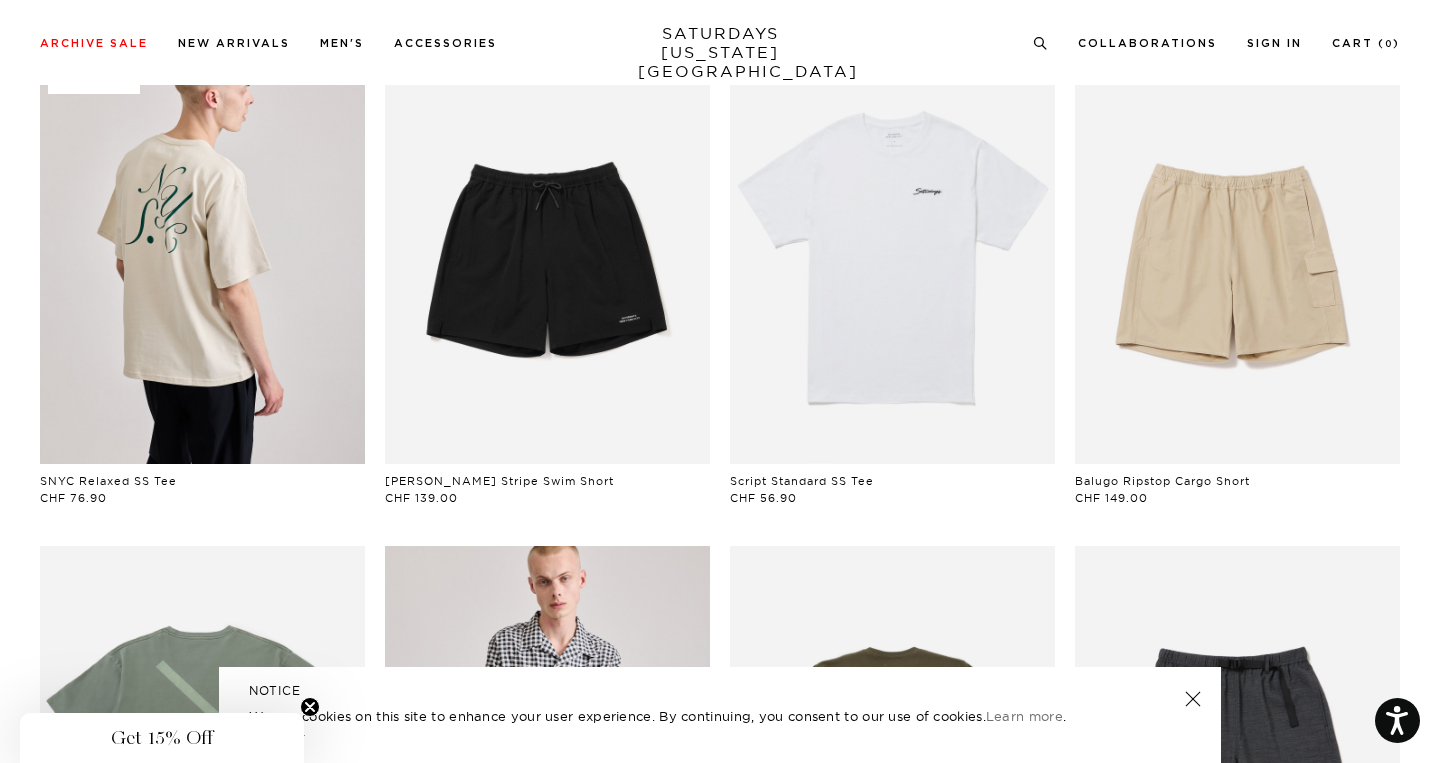 scroll, scrollTop: 201, scrollLeft: 0, axis: vertical 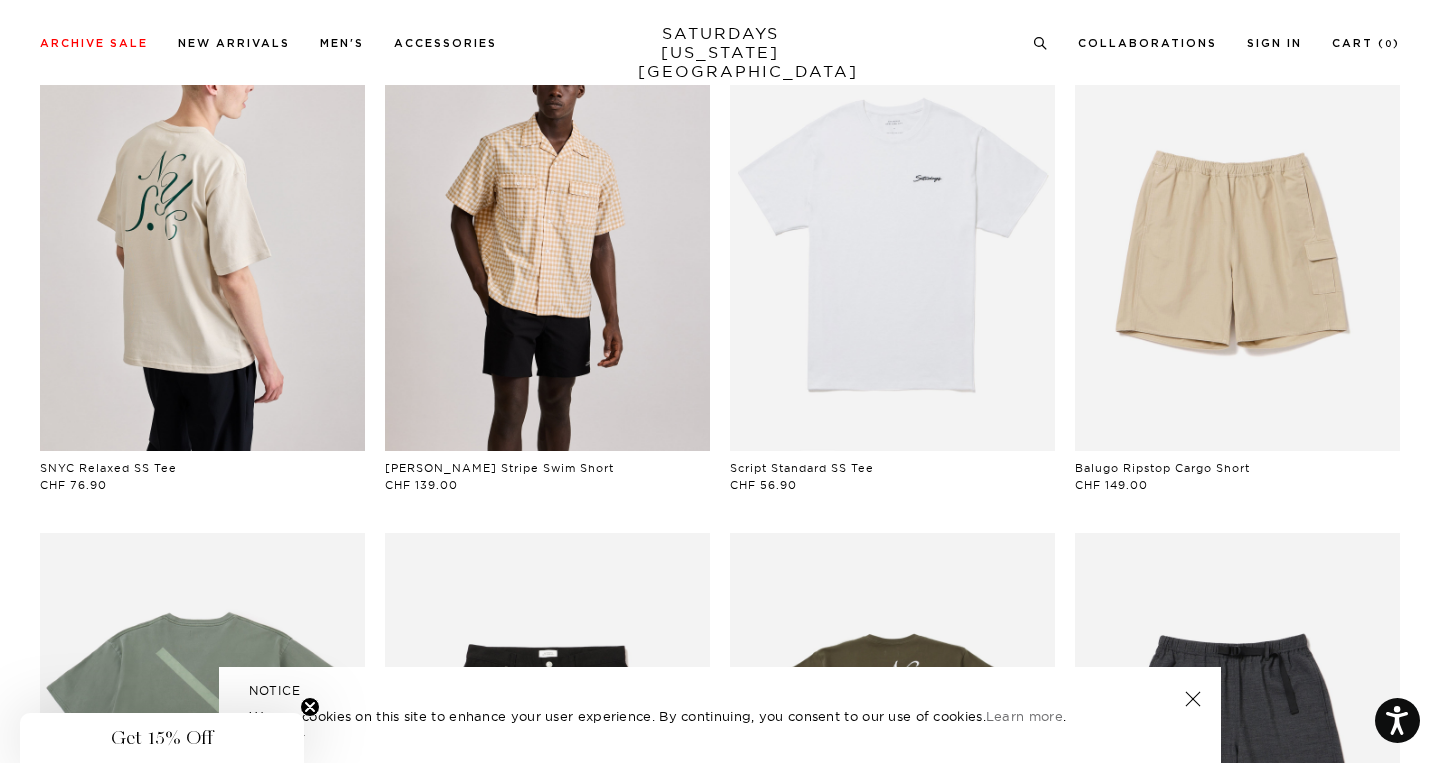 click at bounding box center [547, 248] 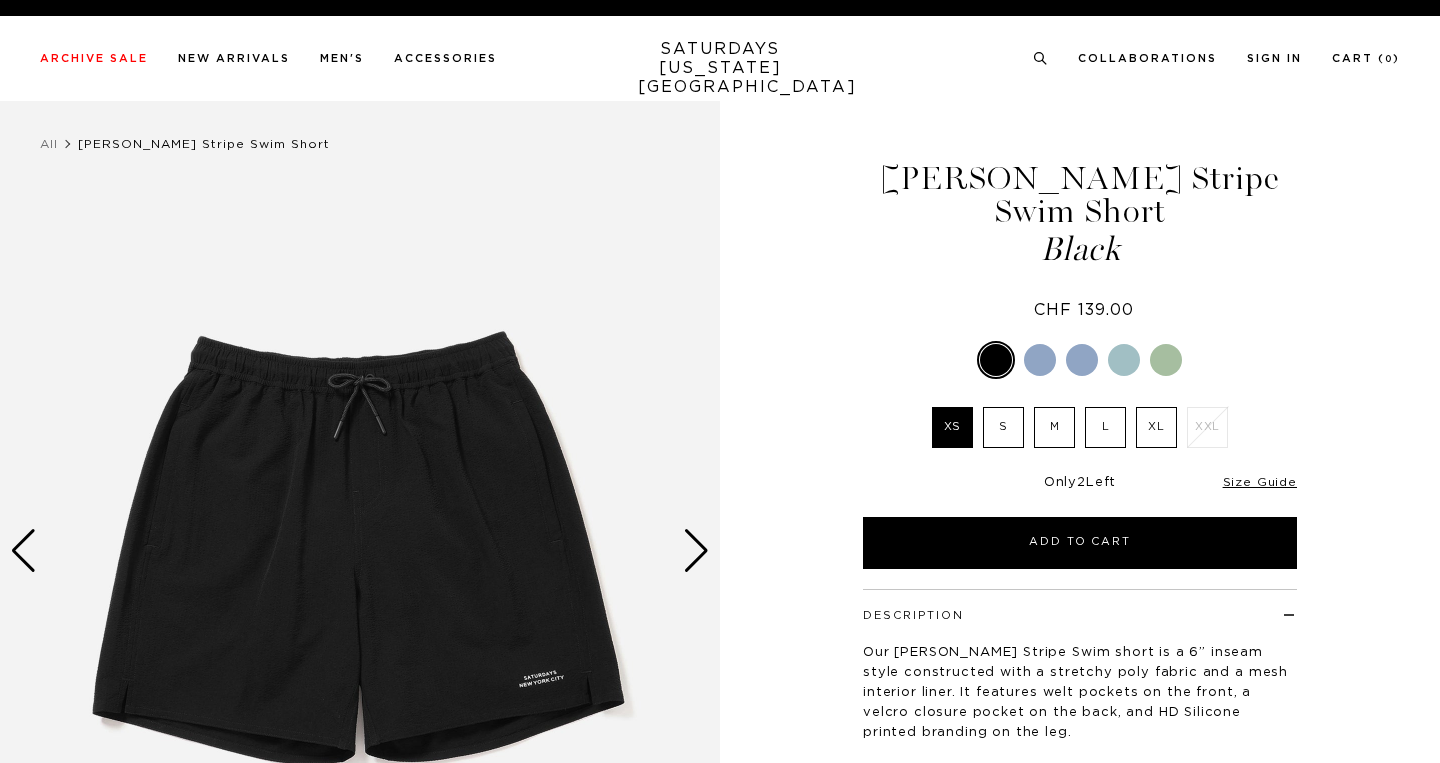scroll, scrollTop: 0, scrollLeft: 0, axis: both 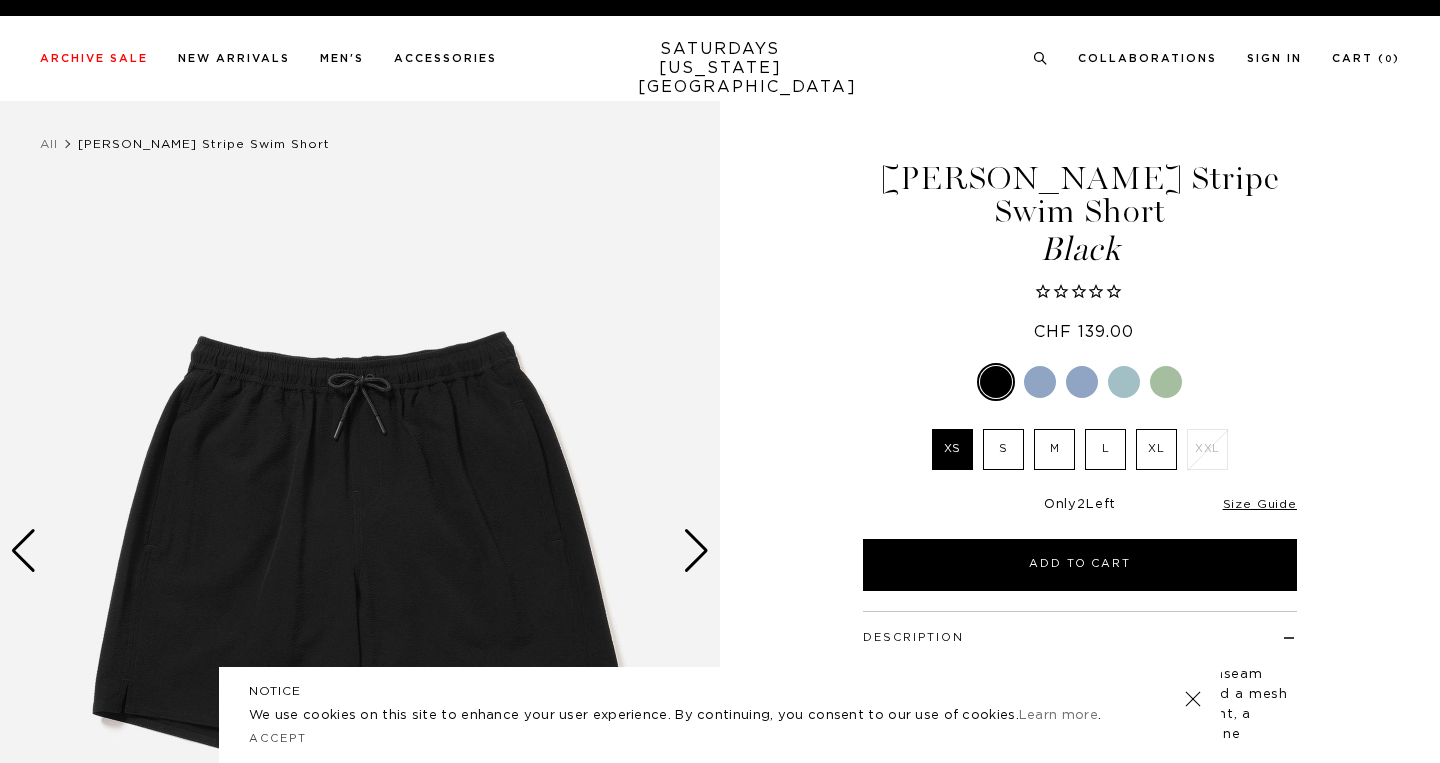 click at bounding box center (360, 551) 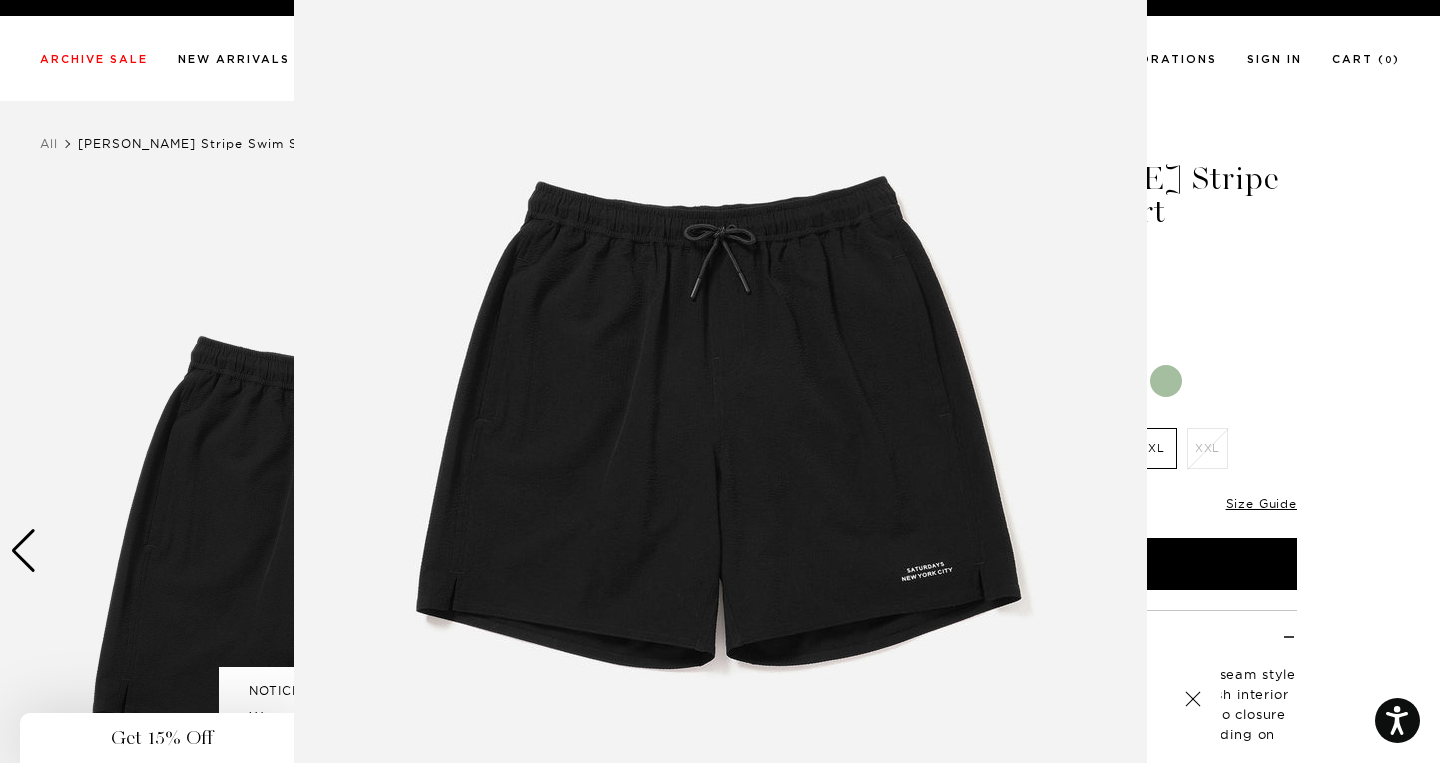 scroll, scrollTop: 85, scrollLeft: 0, axis: vertical 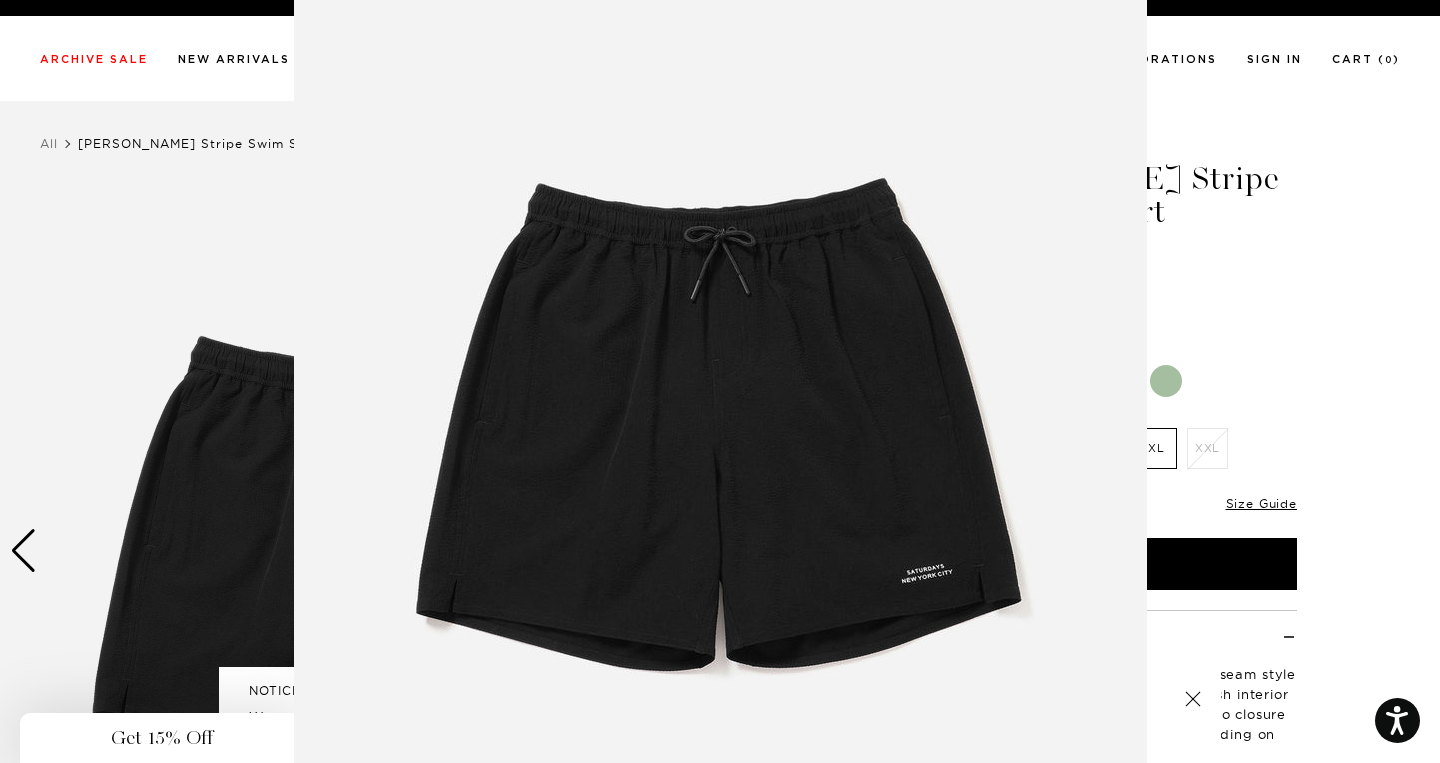 click at bounding box center [720, 381] 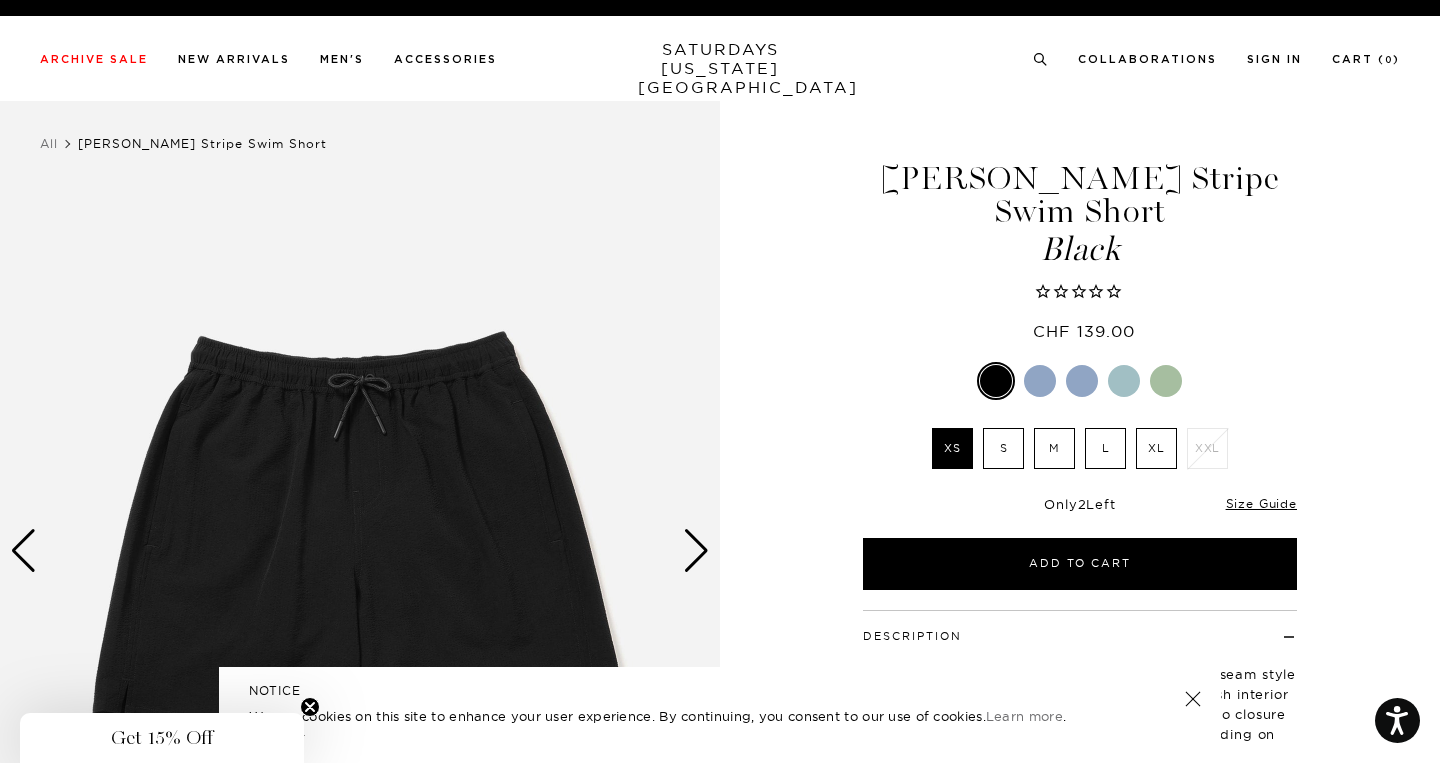 click at bounding box center [1040, 381] 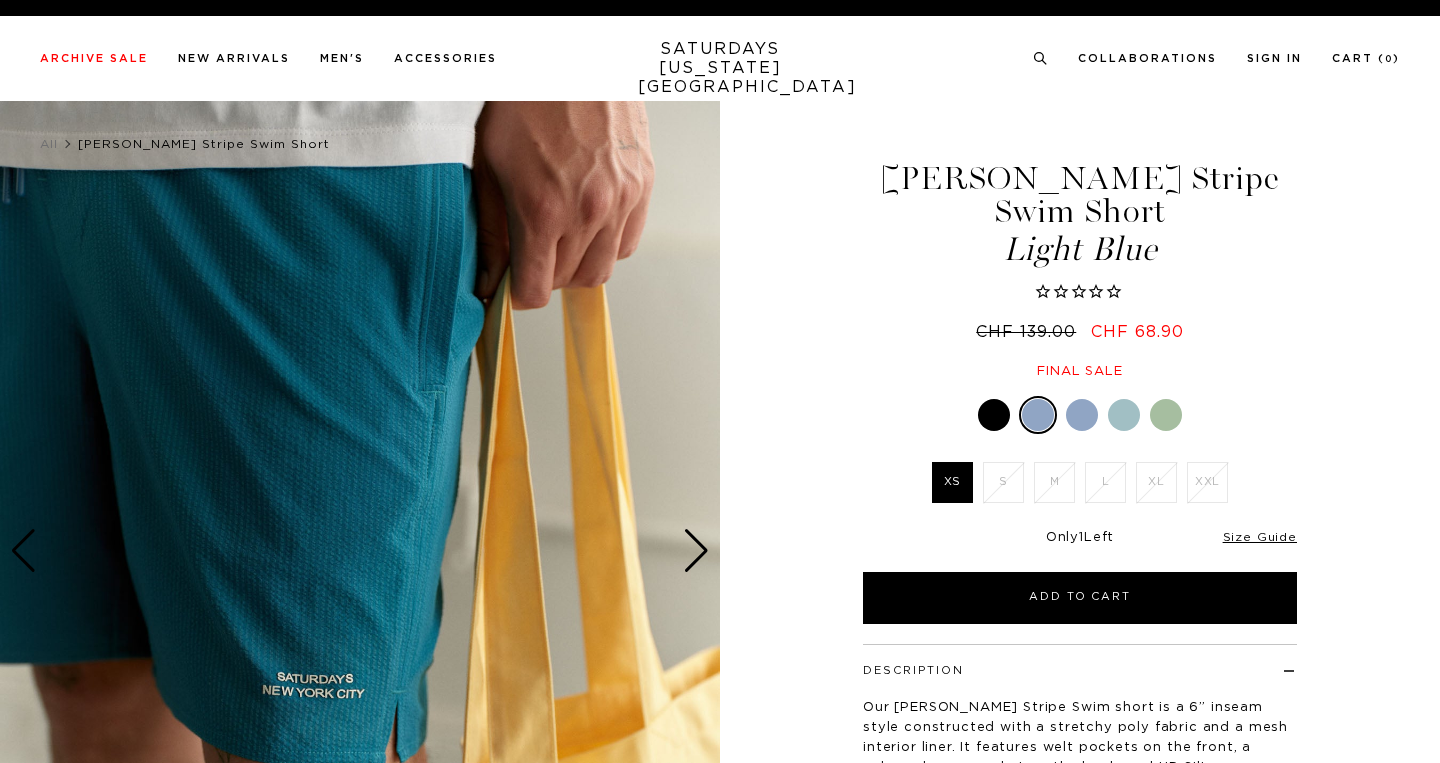 scroll, scrollTop: 0, scrollLeft: 0, axis: both 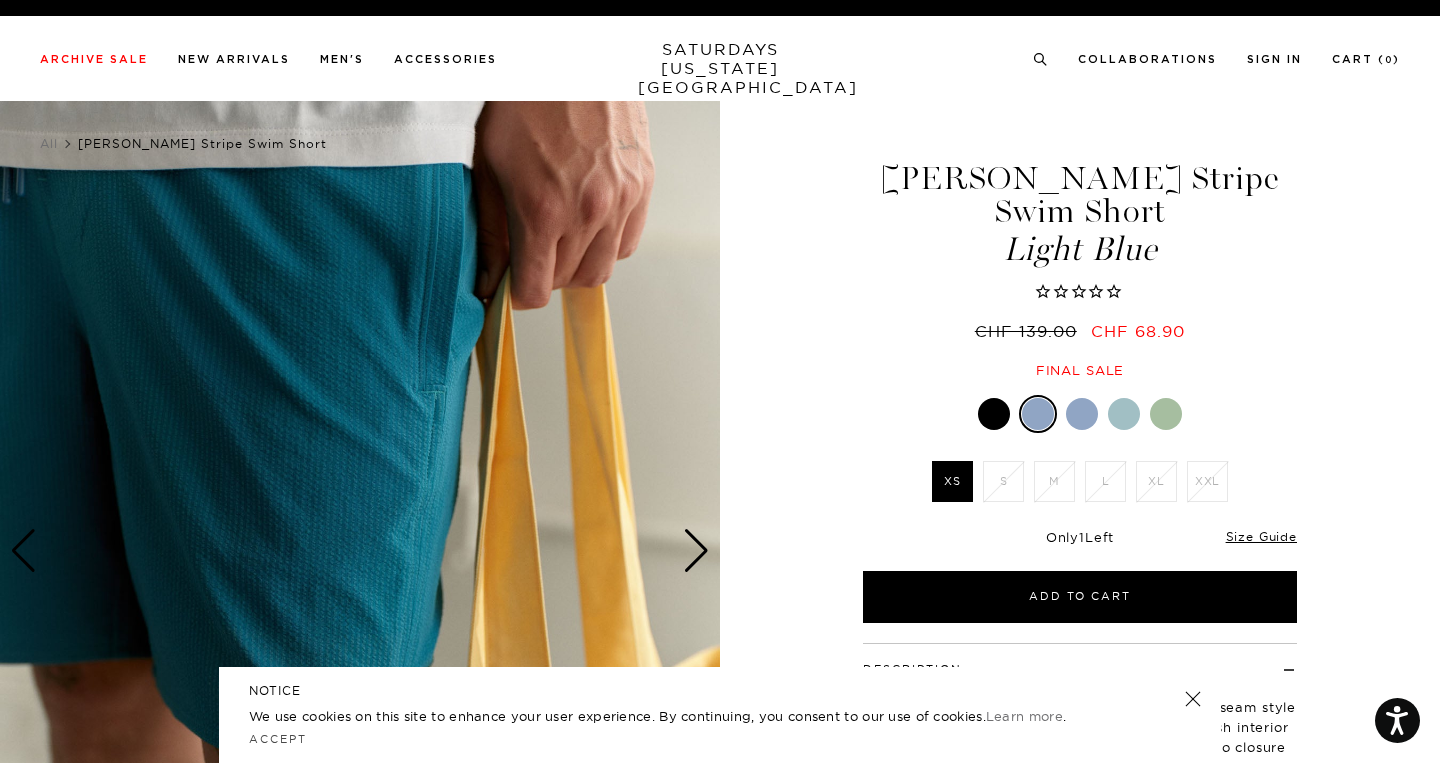 click at bounding box center [1082, 414] 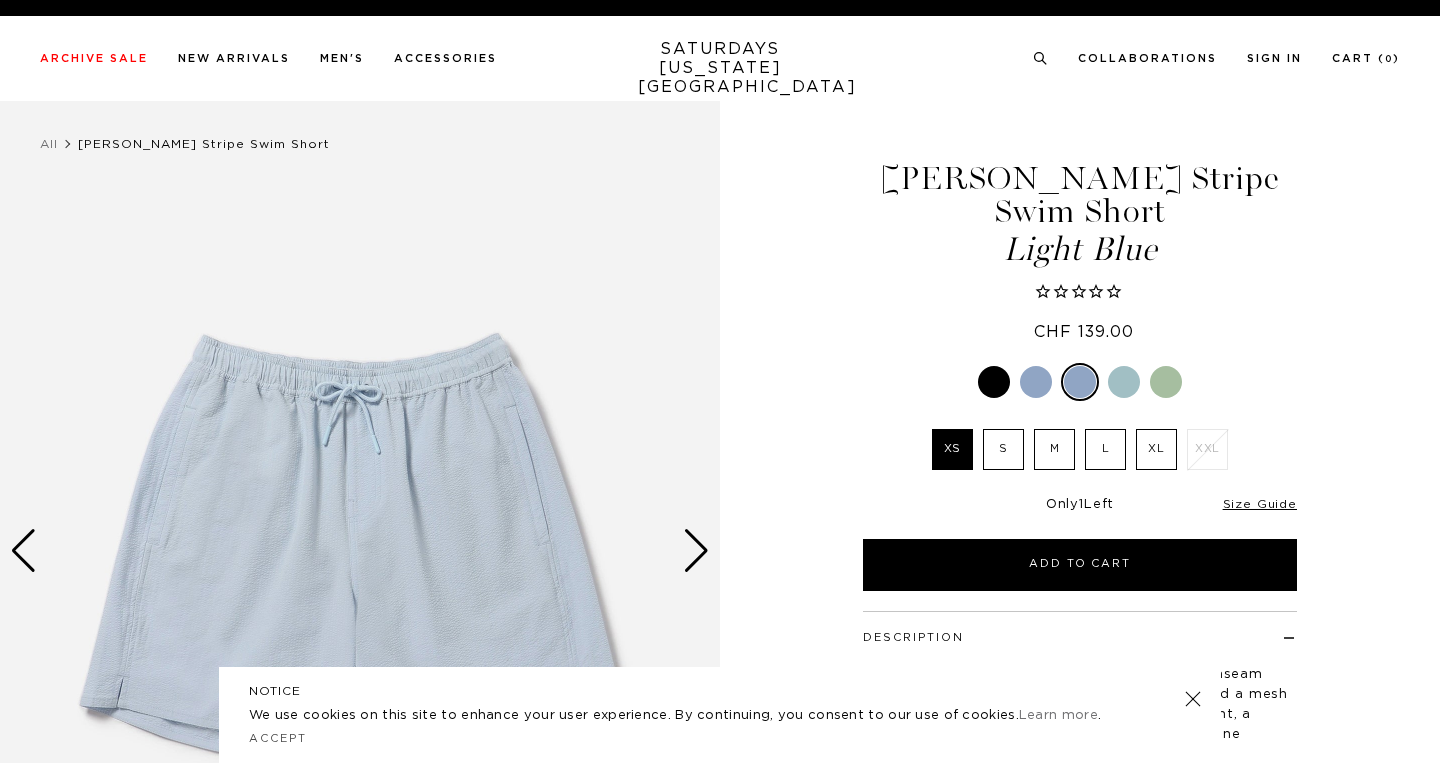 click at bounding box center [1080, 382] 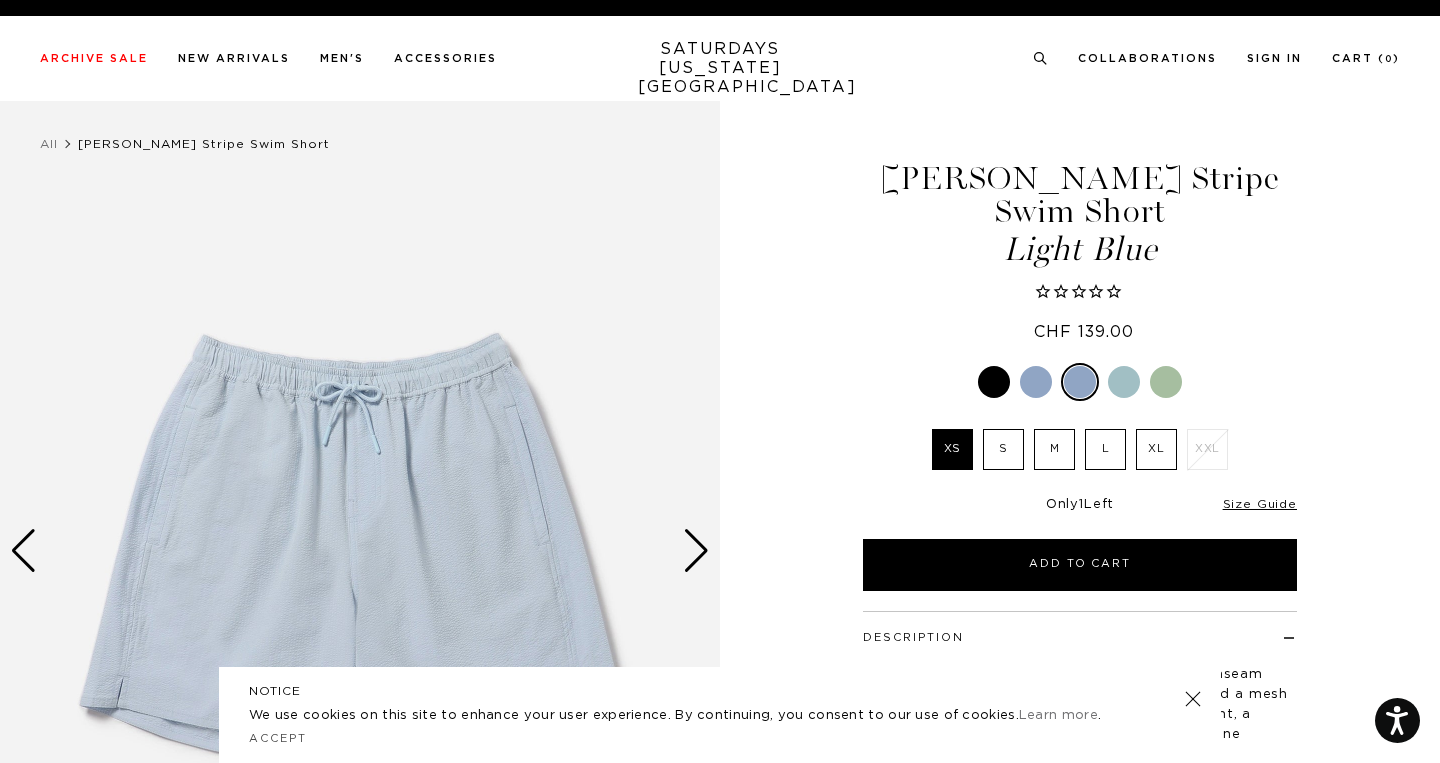click at bounding box center (1124, 382) 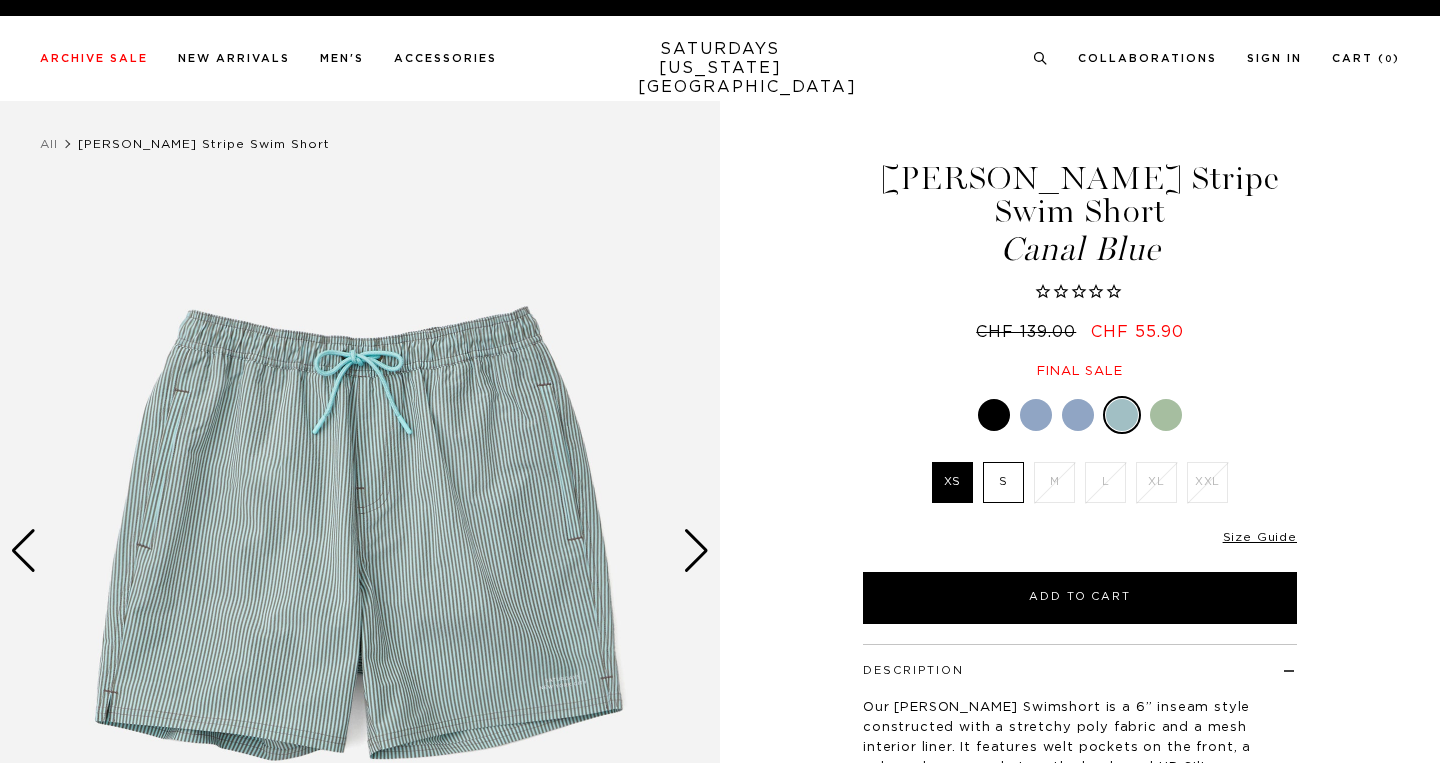 scroll, scrollTop: 0, scrollLeft: 0, axis: both 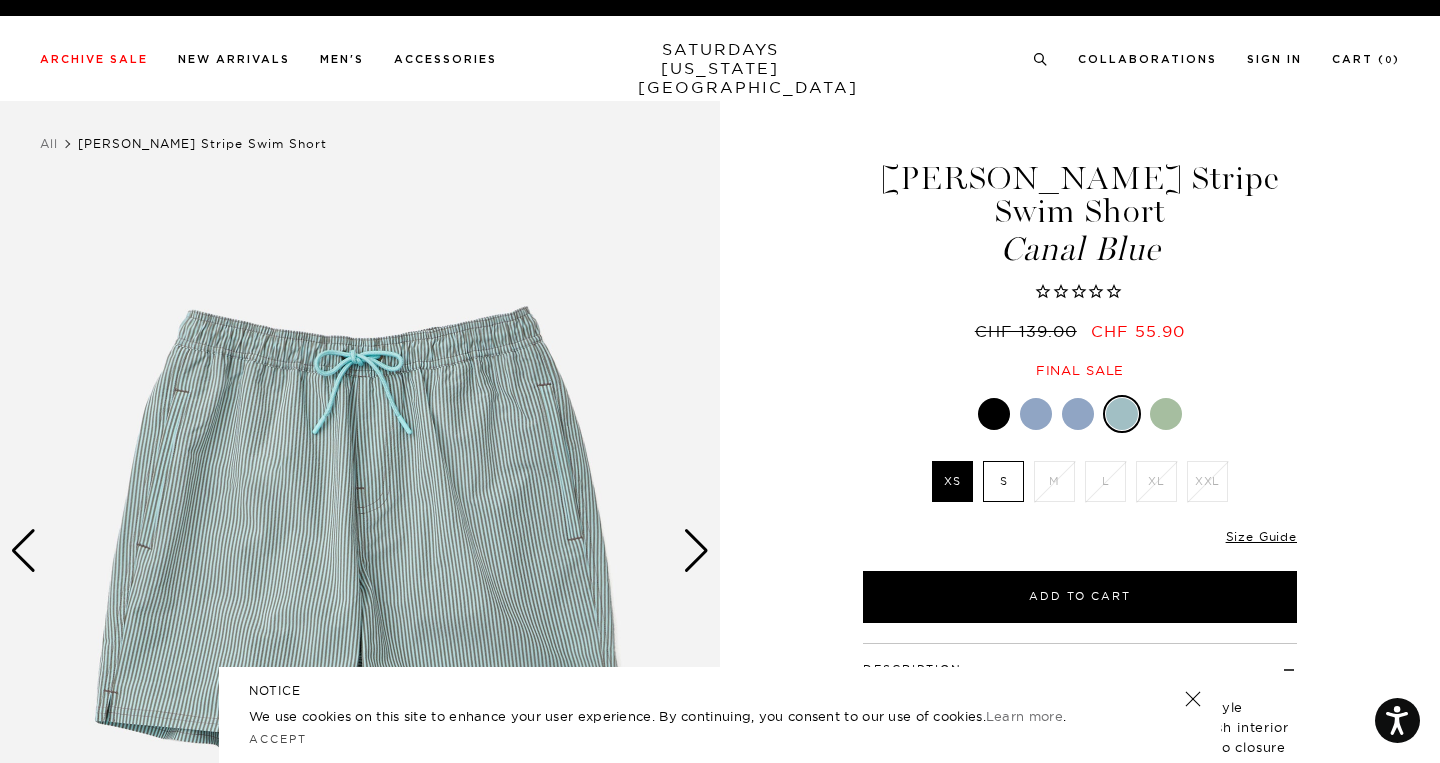 click at bounding box center [1166, 414] 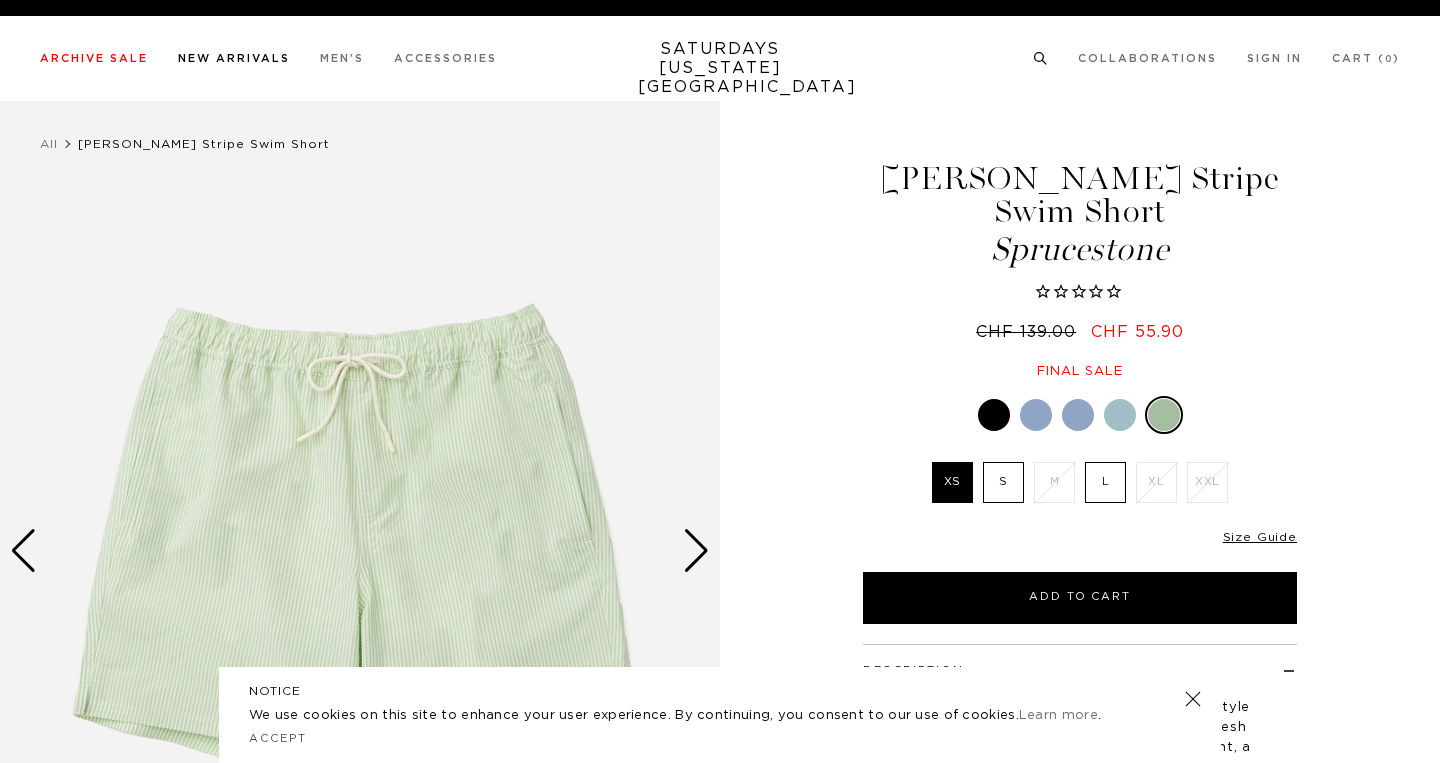 scroll, scrollTop: 0, scrollLeft: 0, axis: both 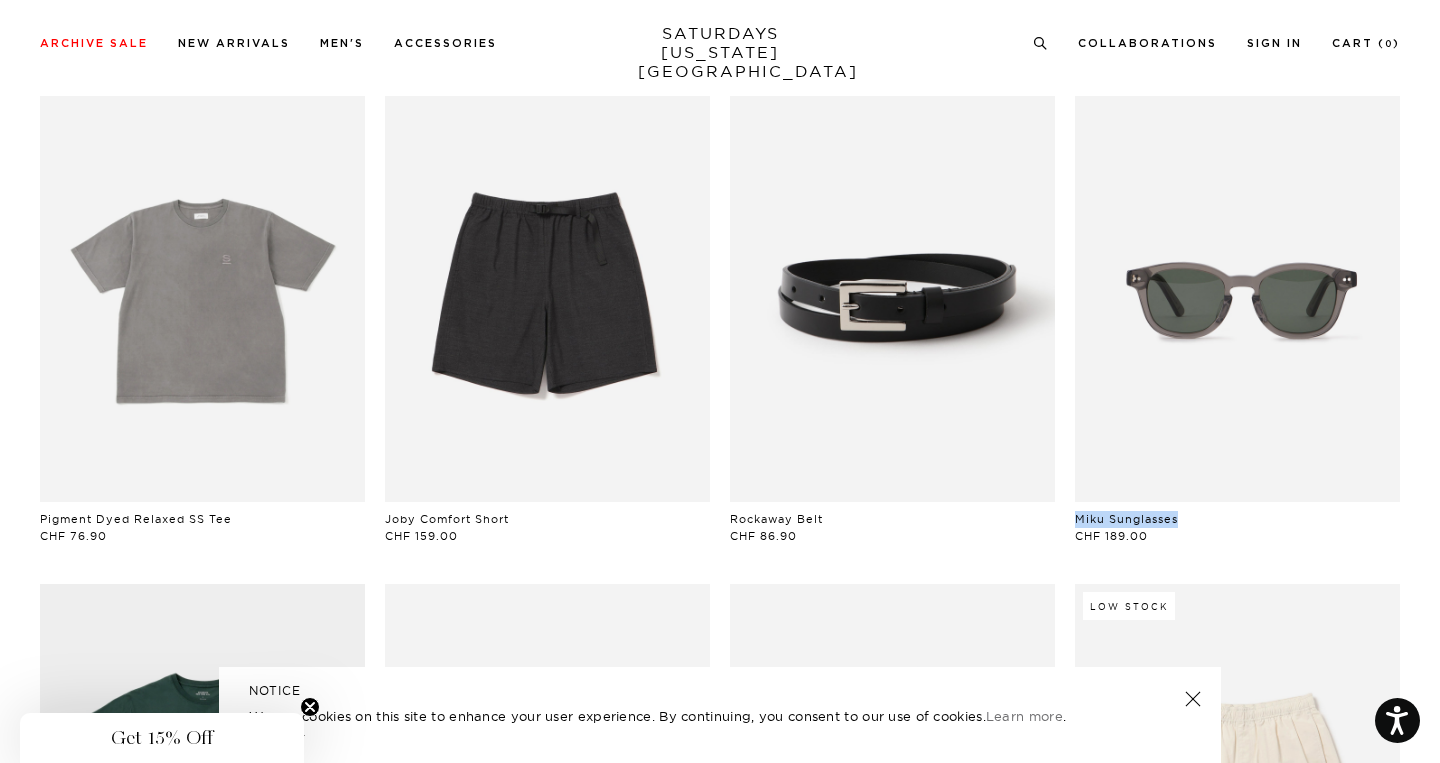 drag, startPoint x: 1180, startPoint y: 517, endPoint x: 1073, endPoint y: 522, distance: 107.11676 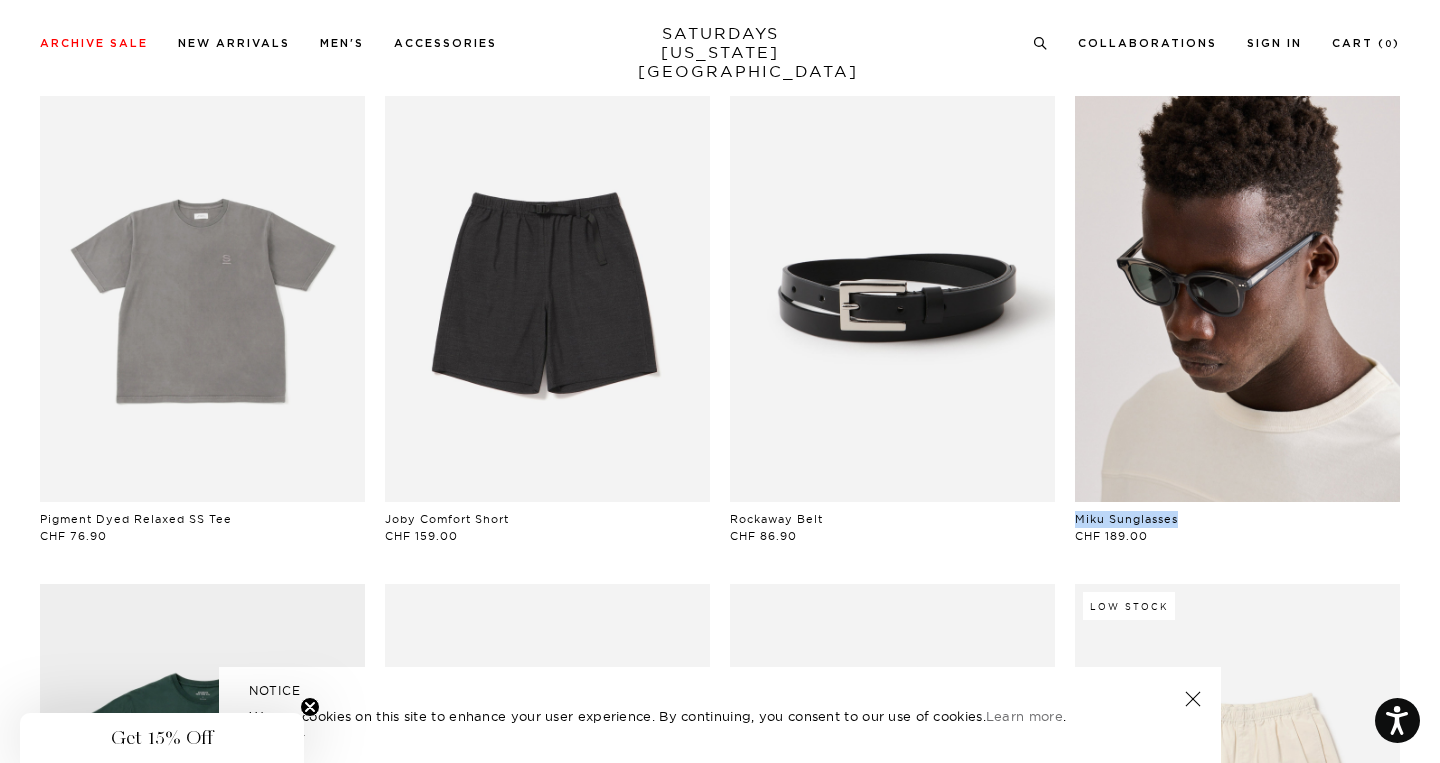 click at bounding box center (1237, 299) 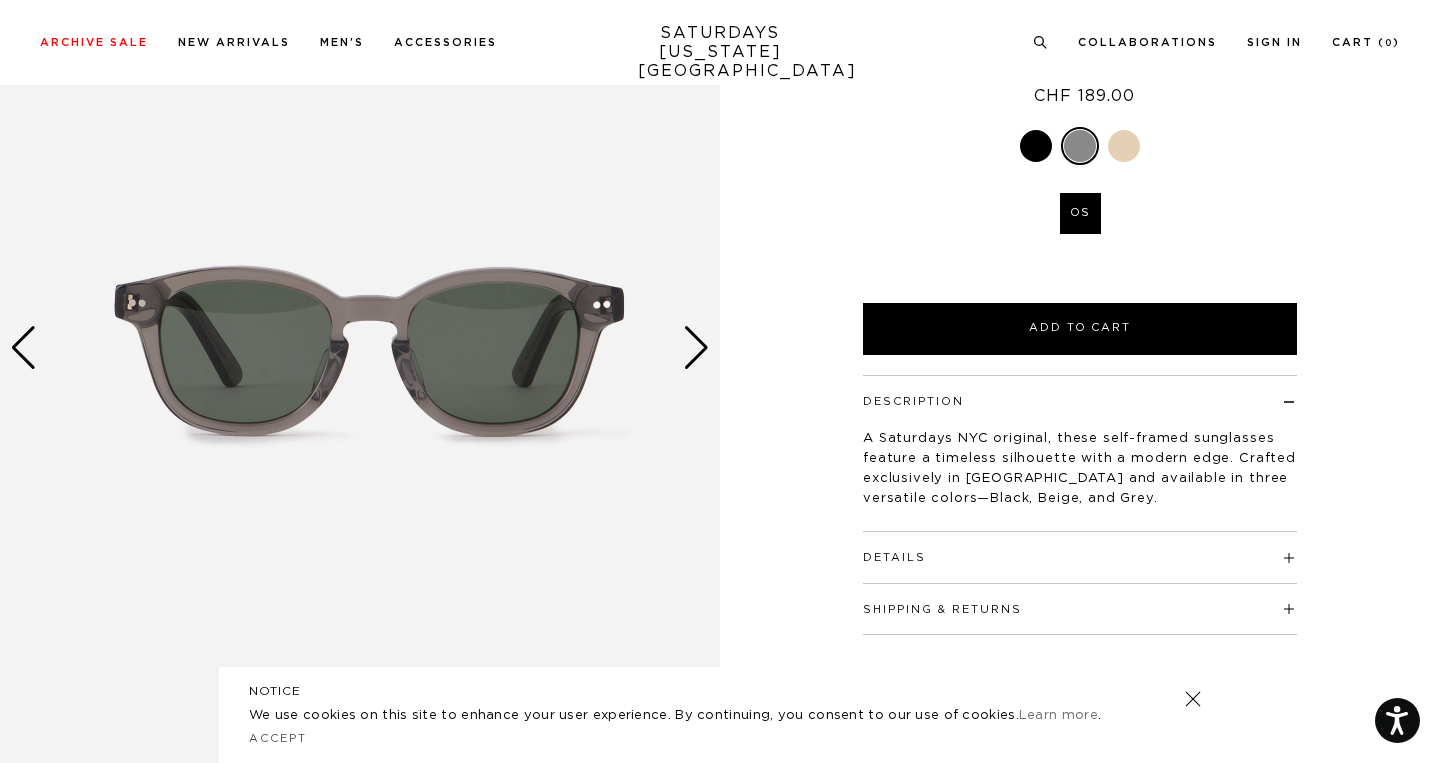scroll, scrollTop: 209, scrollLeft: 0, axis: vertical 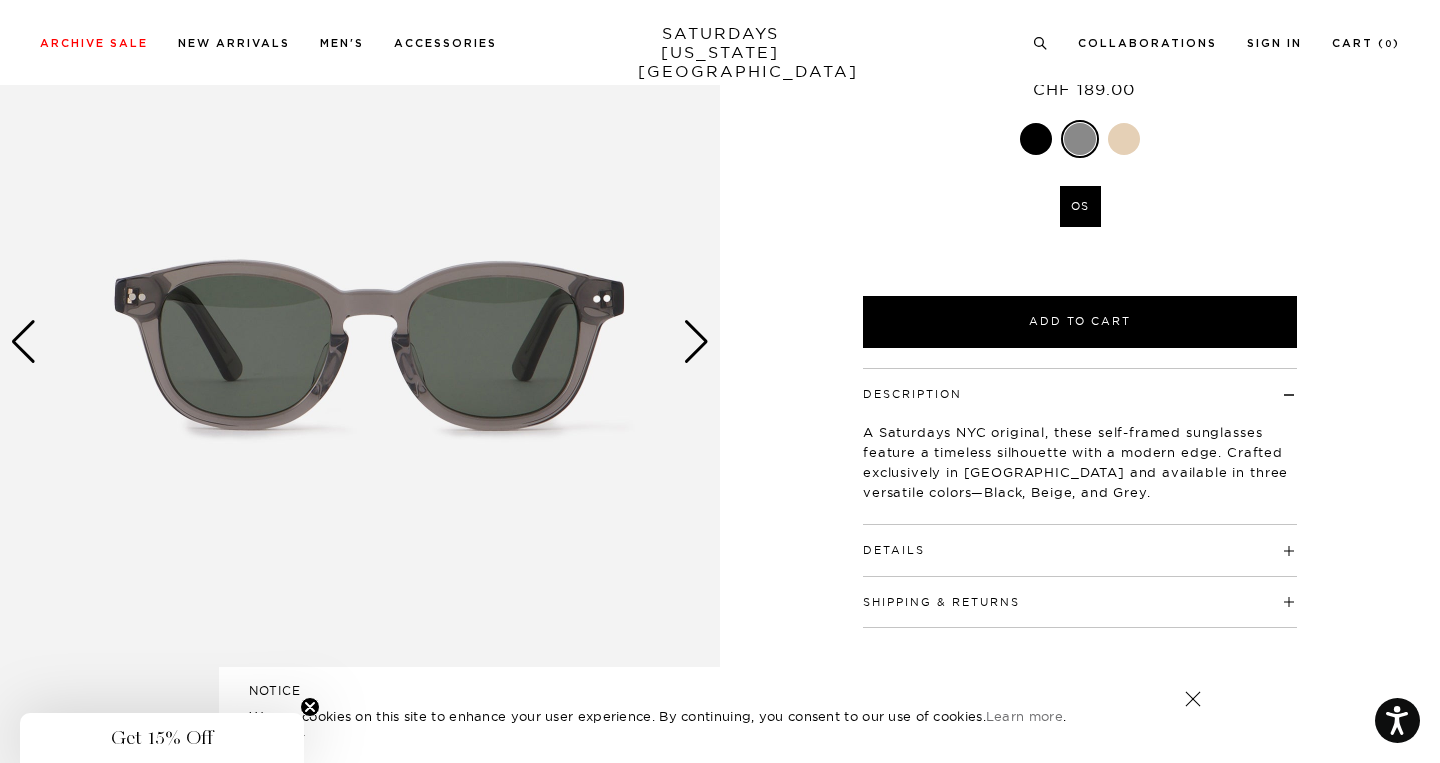 click at bounding box center [696, 342] 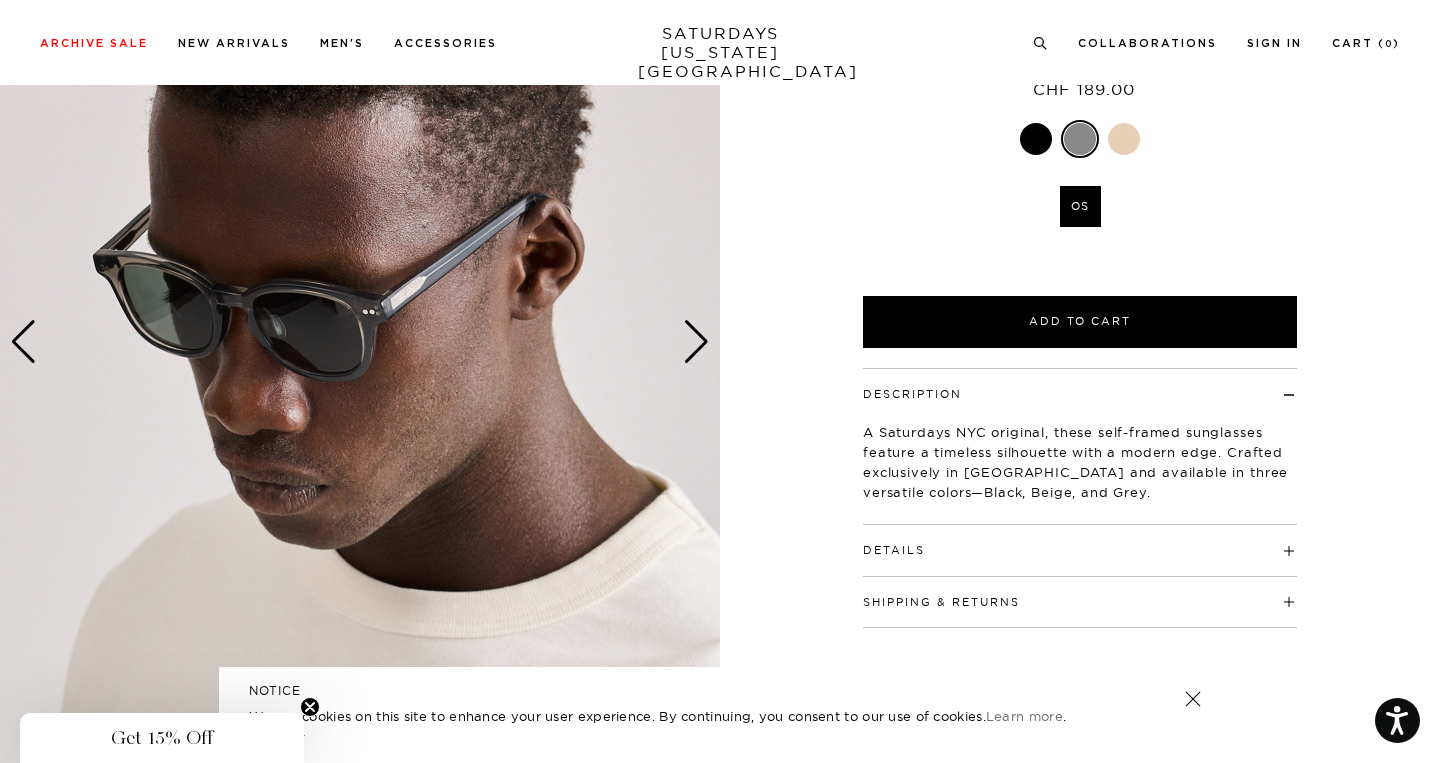 click at bounding box center [696, 342] 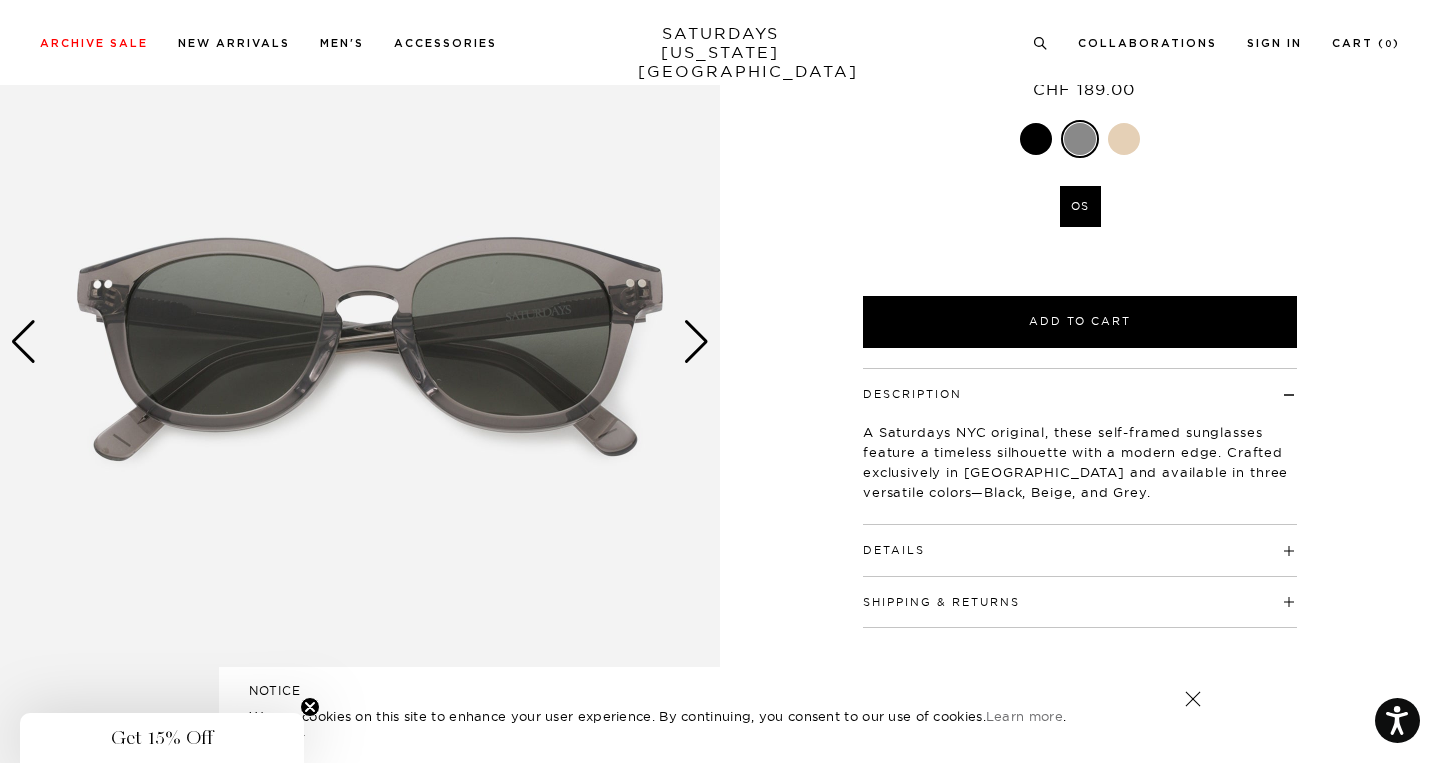 click at bounding box center (696, 342) 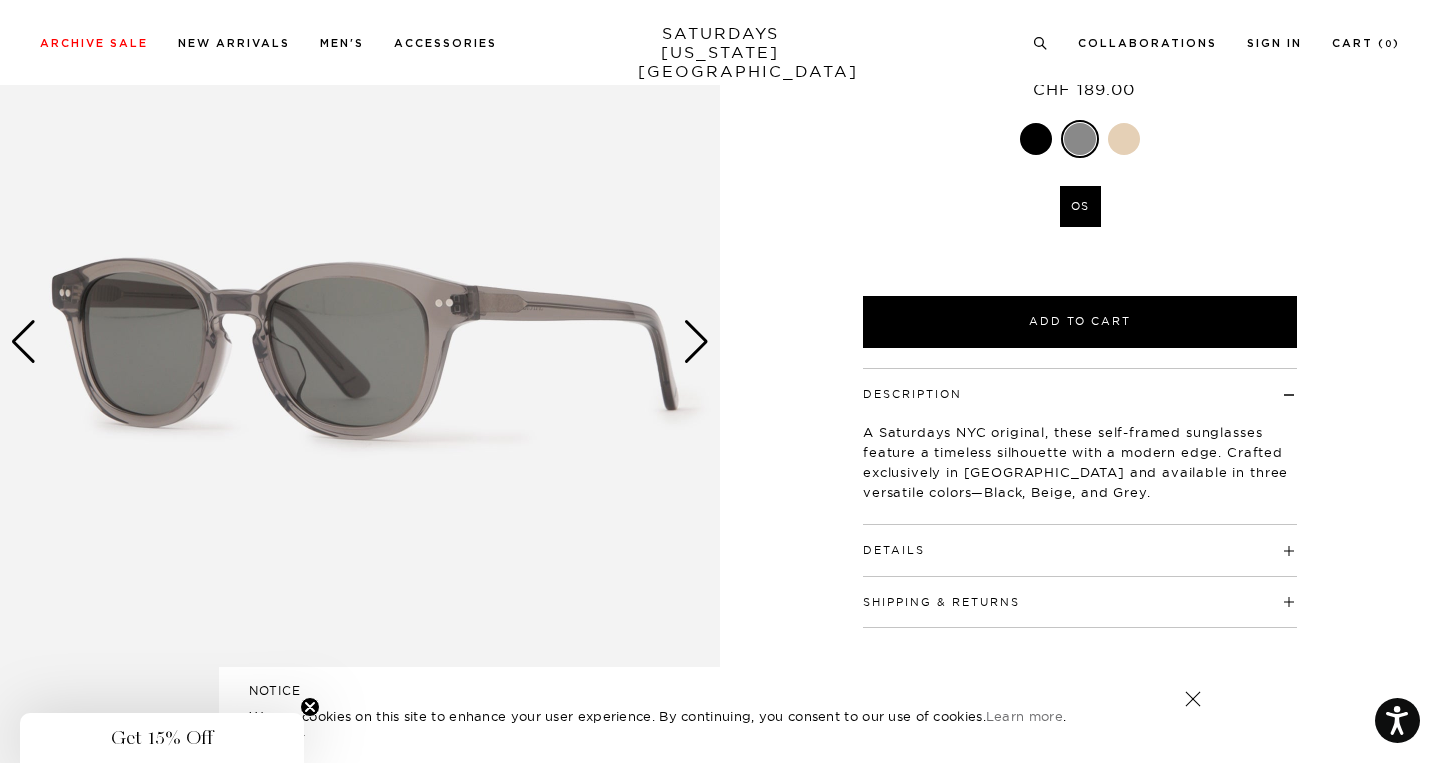 click at bounding box center (696, 342) 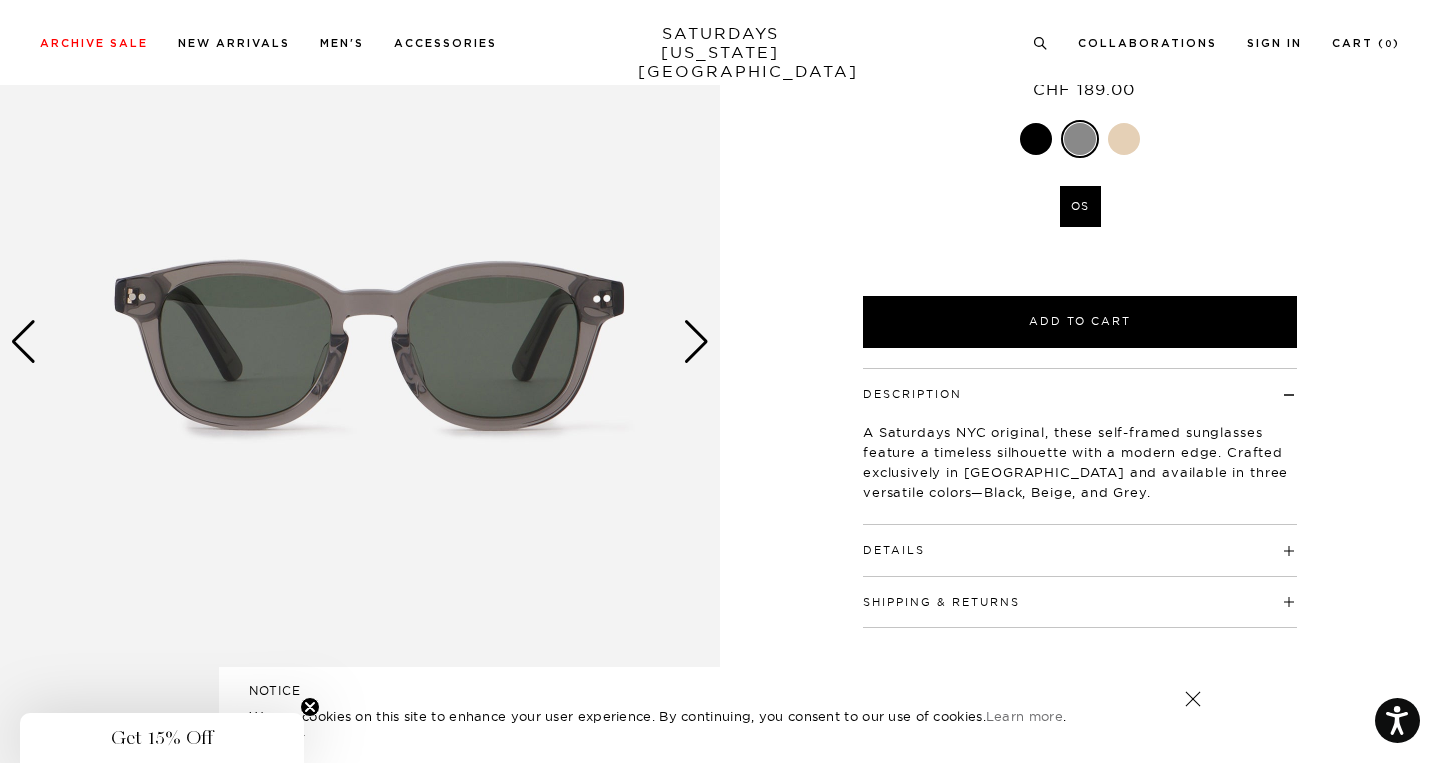 click at bounding box center (696, 342) 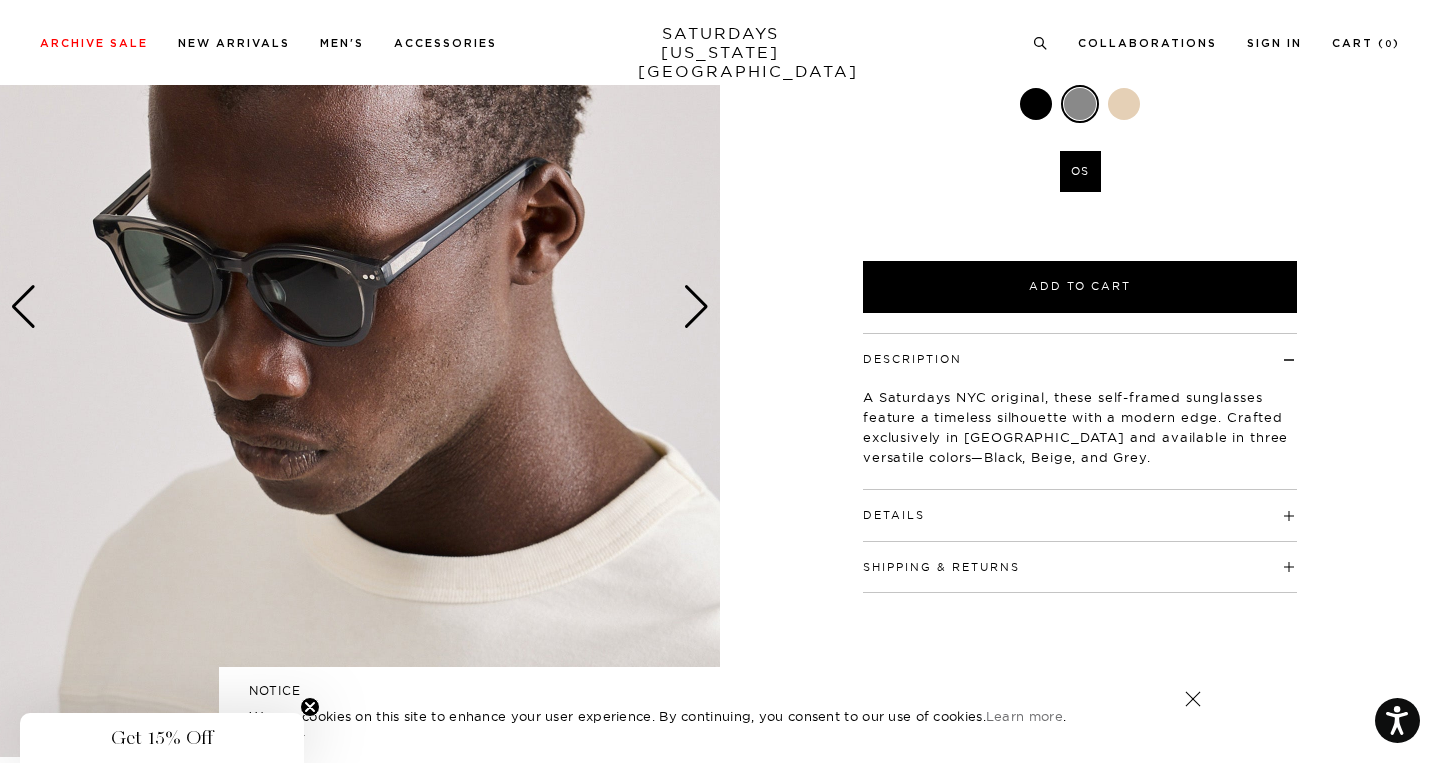 scroll, scrollTop: 72, scrollLeft: 0, axis: vertical 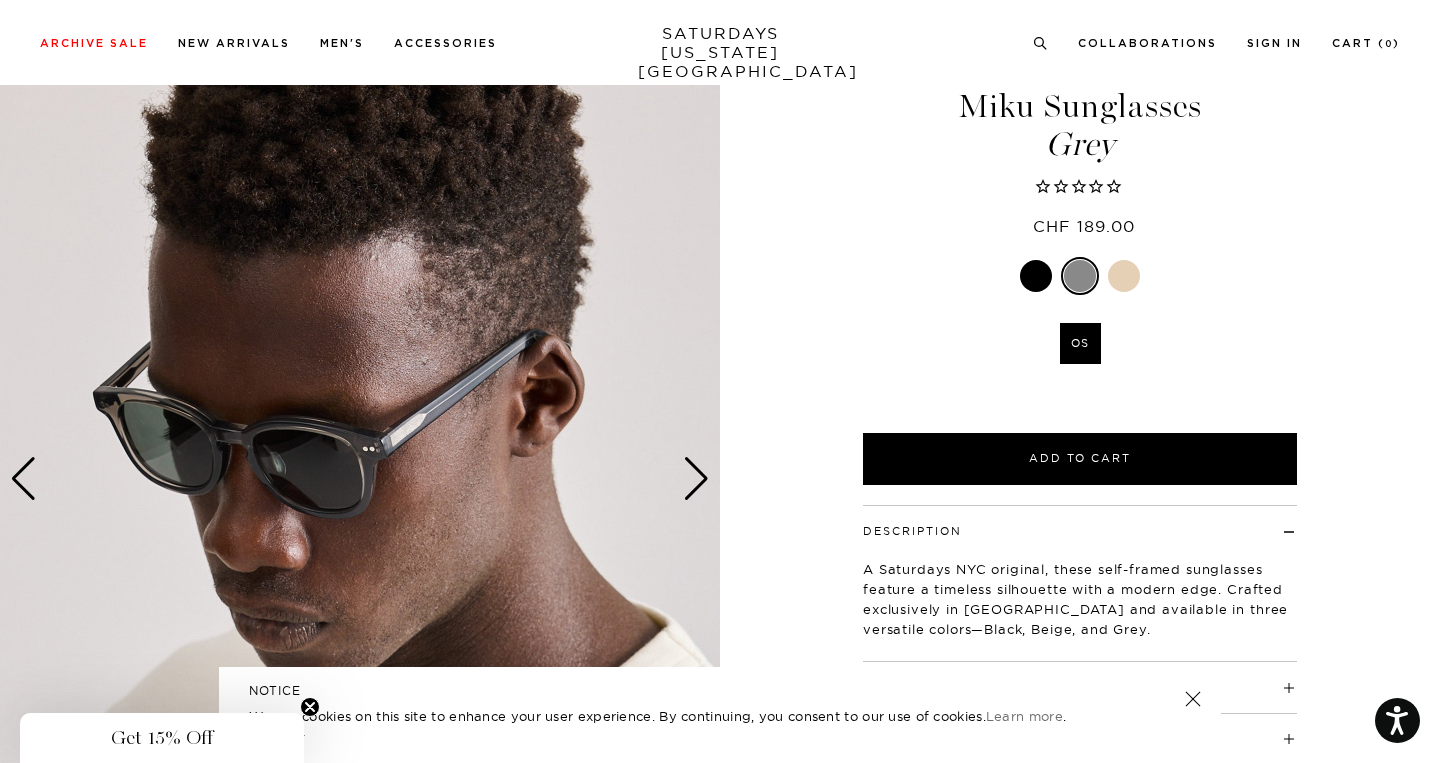 click at bounding box center [1036, 276] 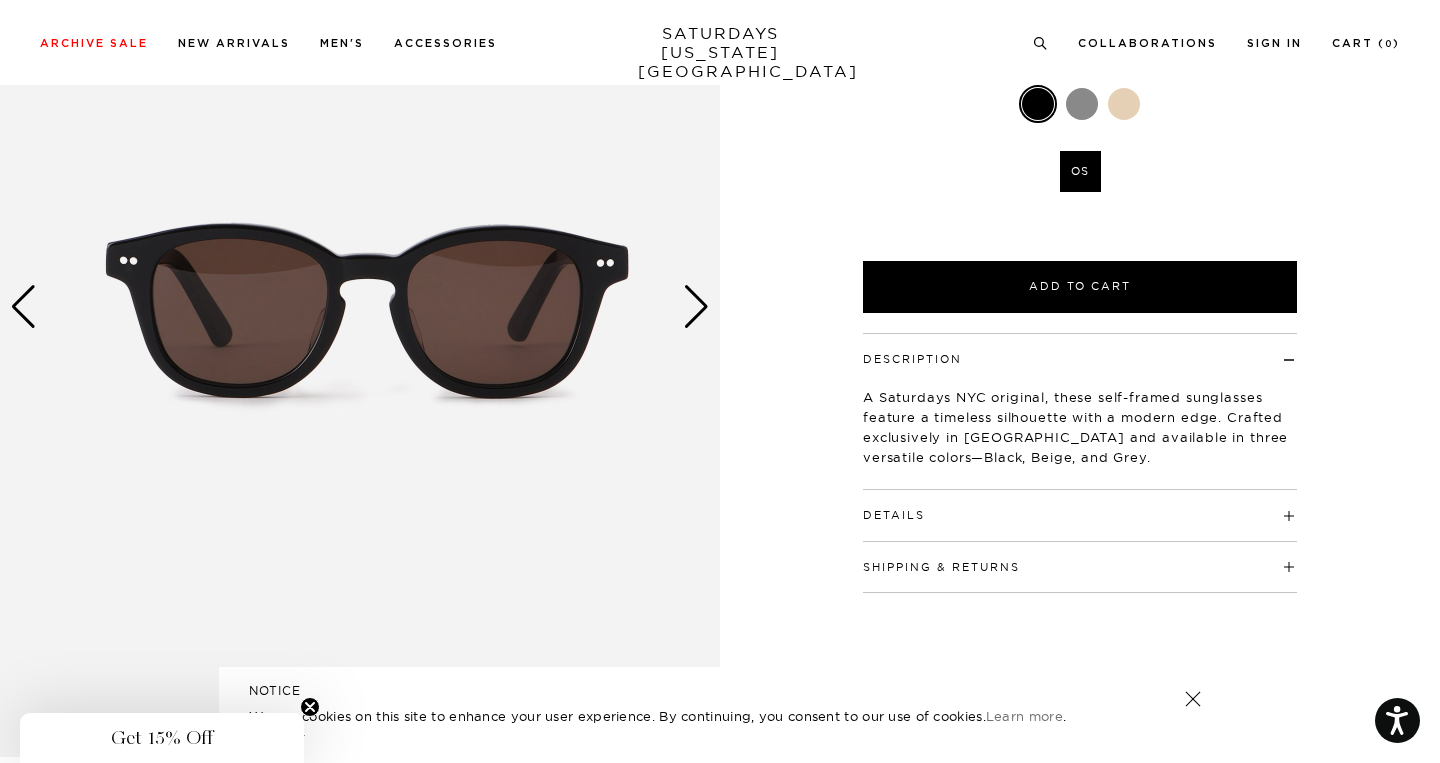 scroll, scrollTop: 249, scrollLeft: 0, axis: vertical 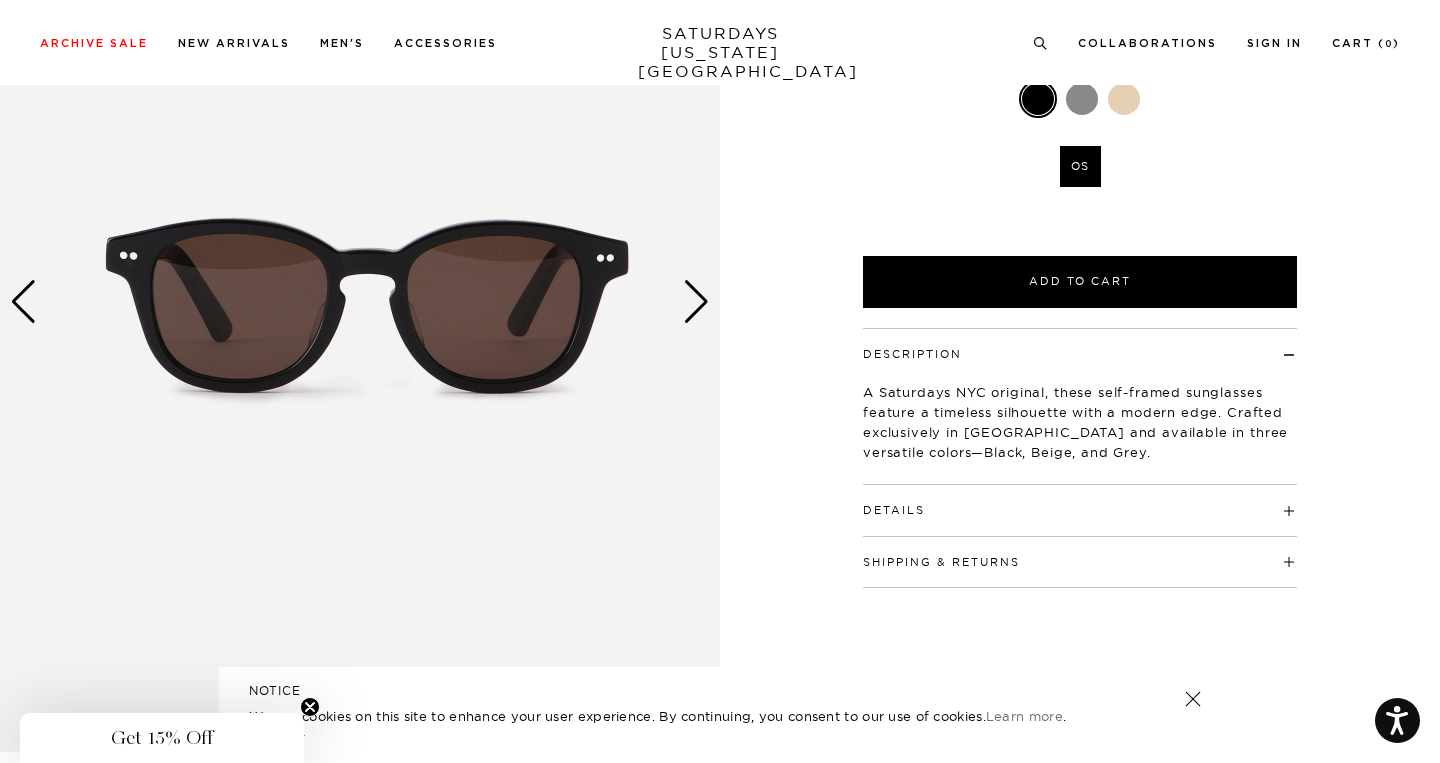 click on "Details" at bounding box center (894, 510) 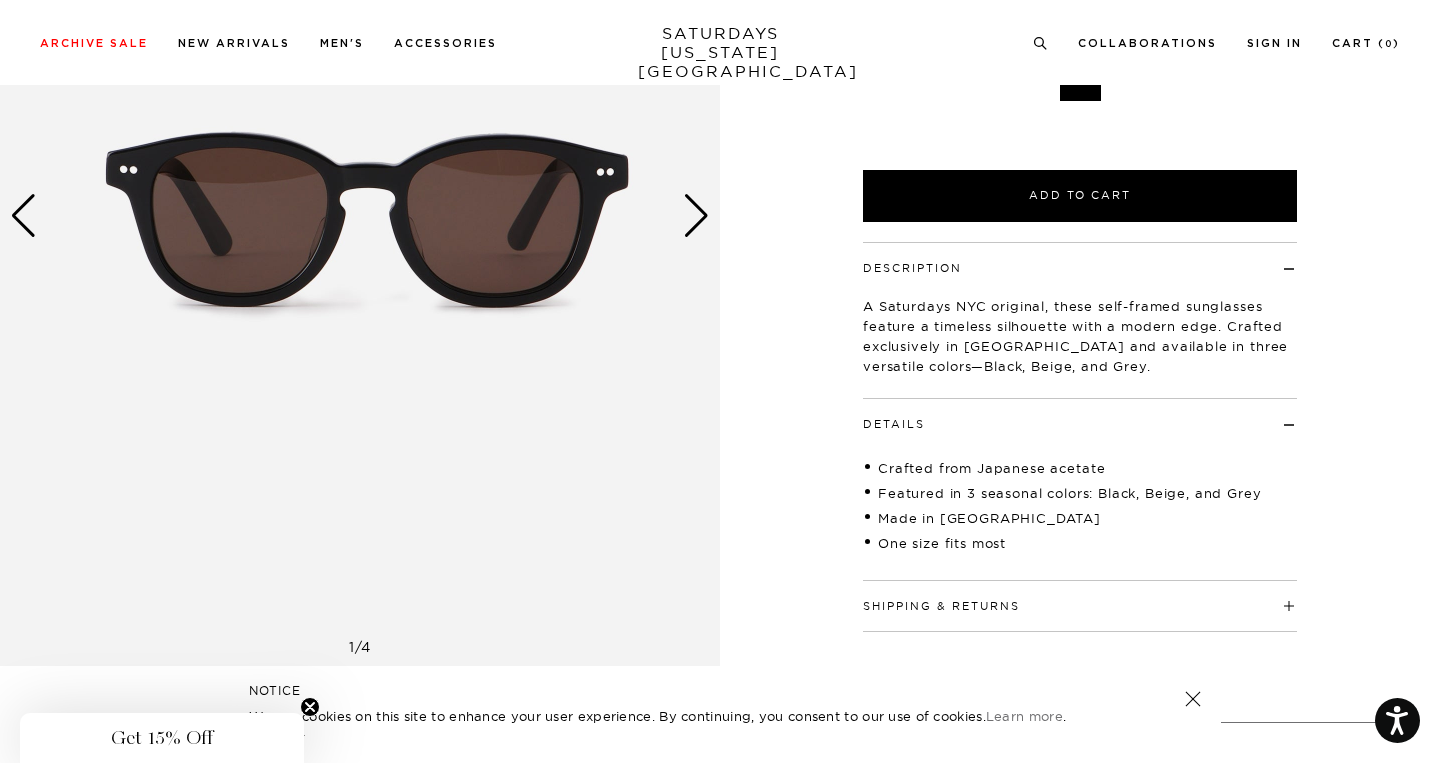scroll, scrollTop: 348, scrollLeft: 0, axis: vertical 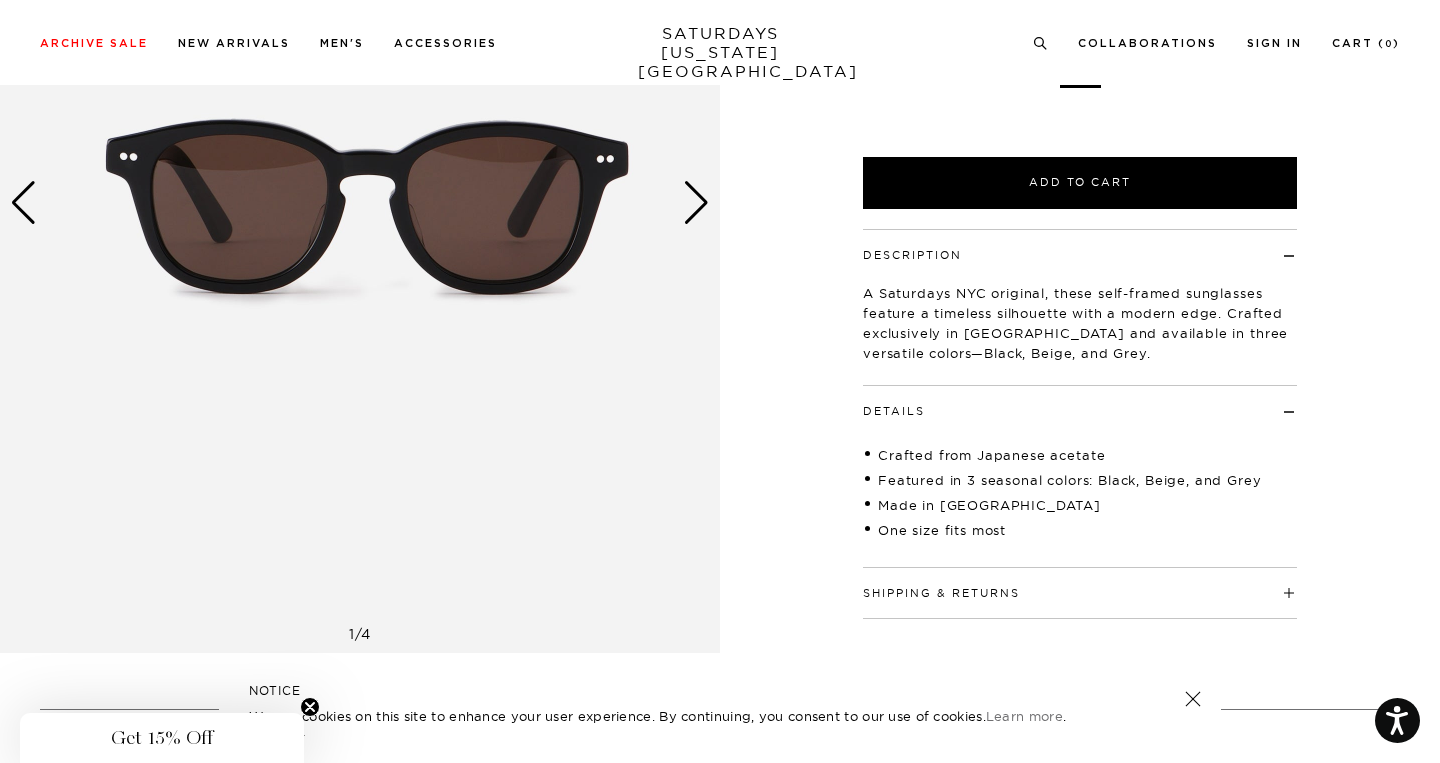 click at bounding box center [696, 203] 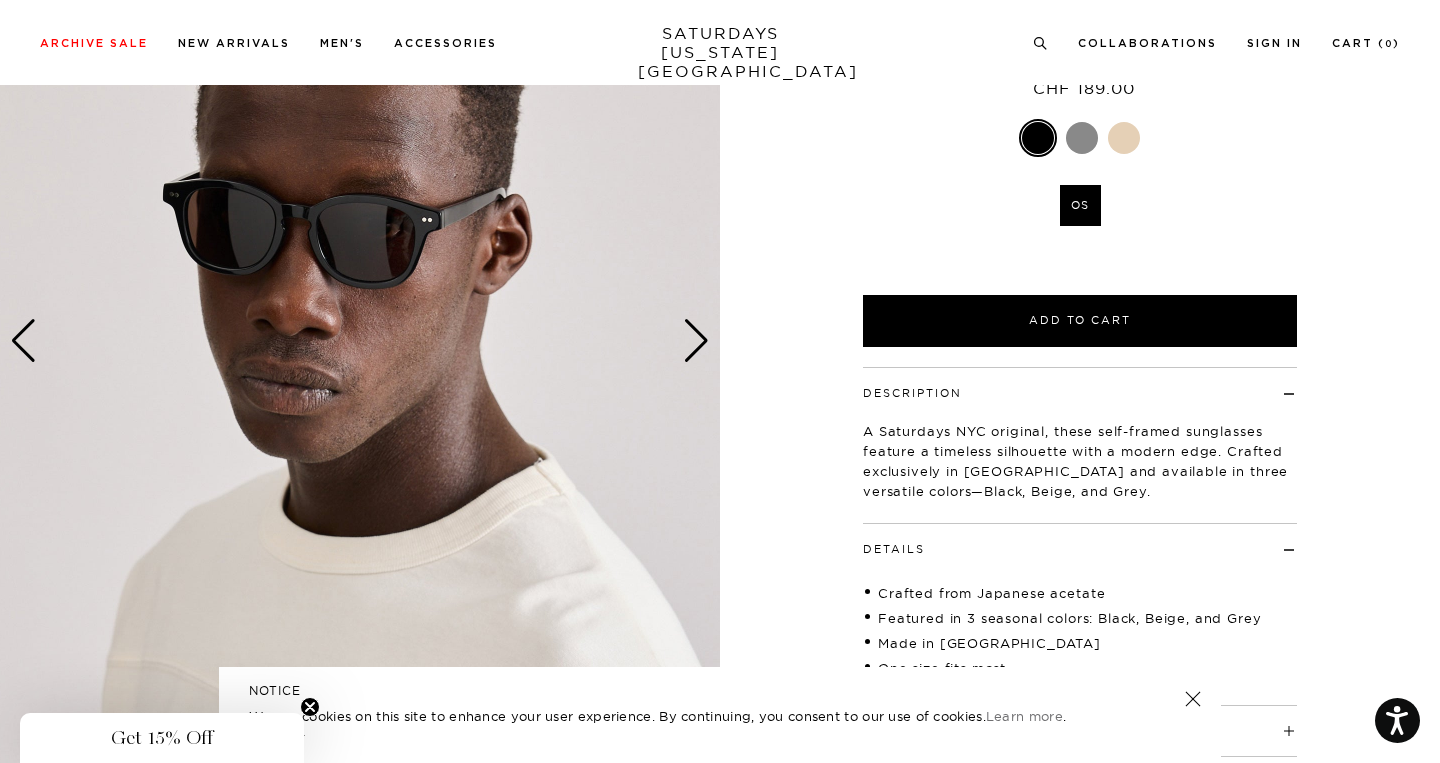 scroll, scrollTop: 199, scrollLeft: 0, axis: vertical 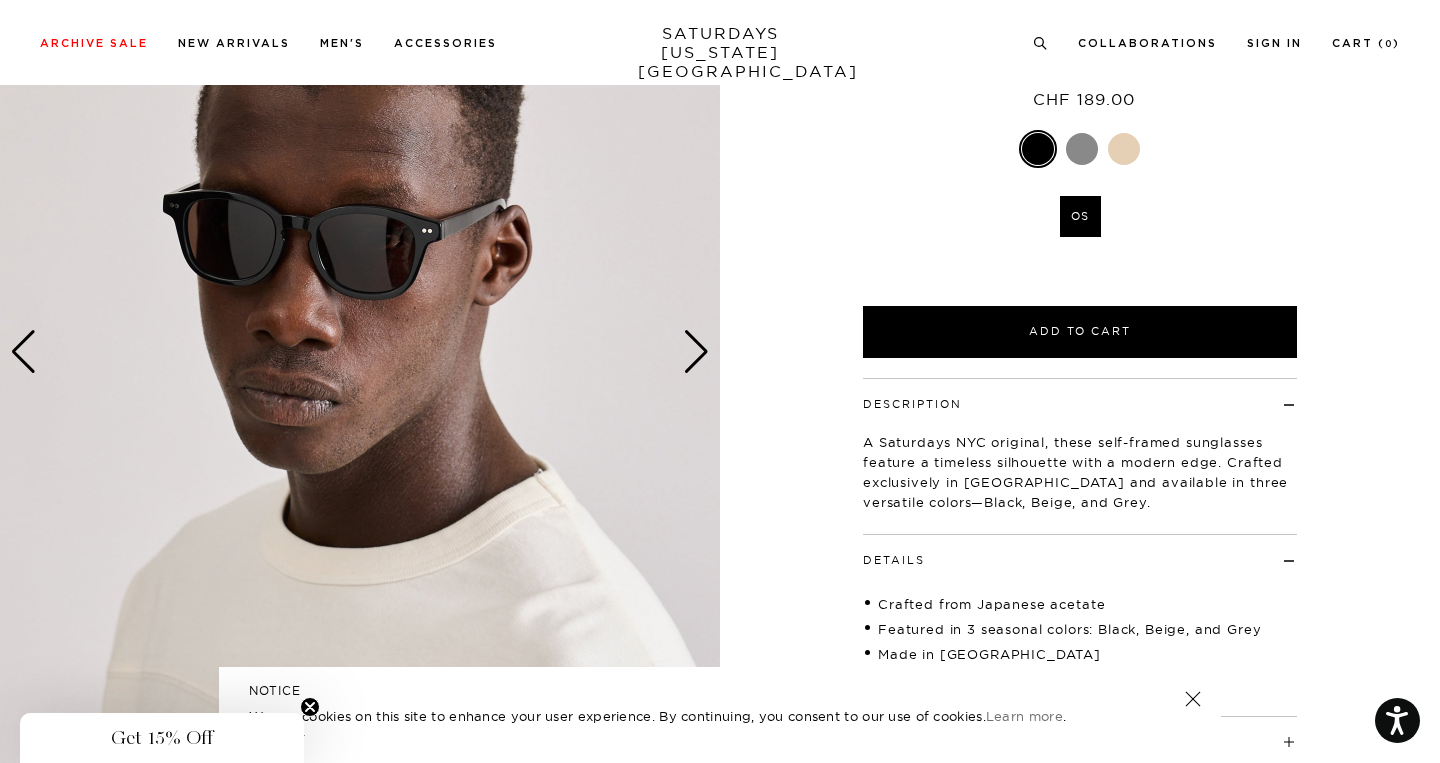 click at bounding box center (1124, 149) 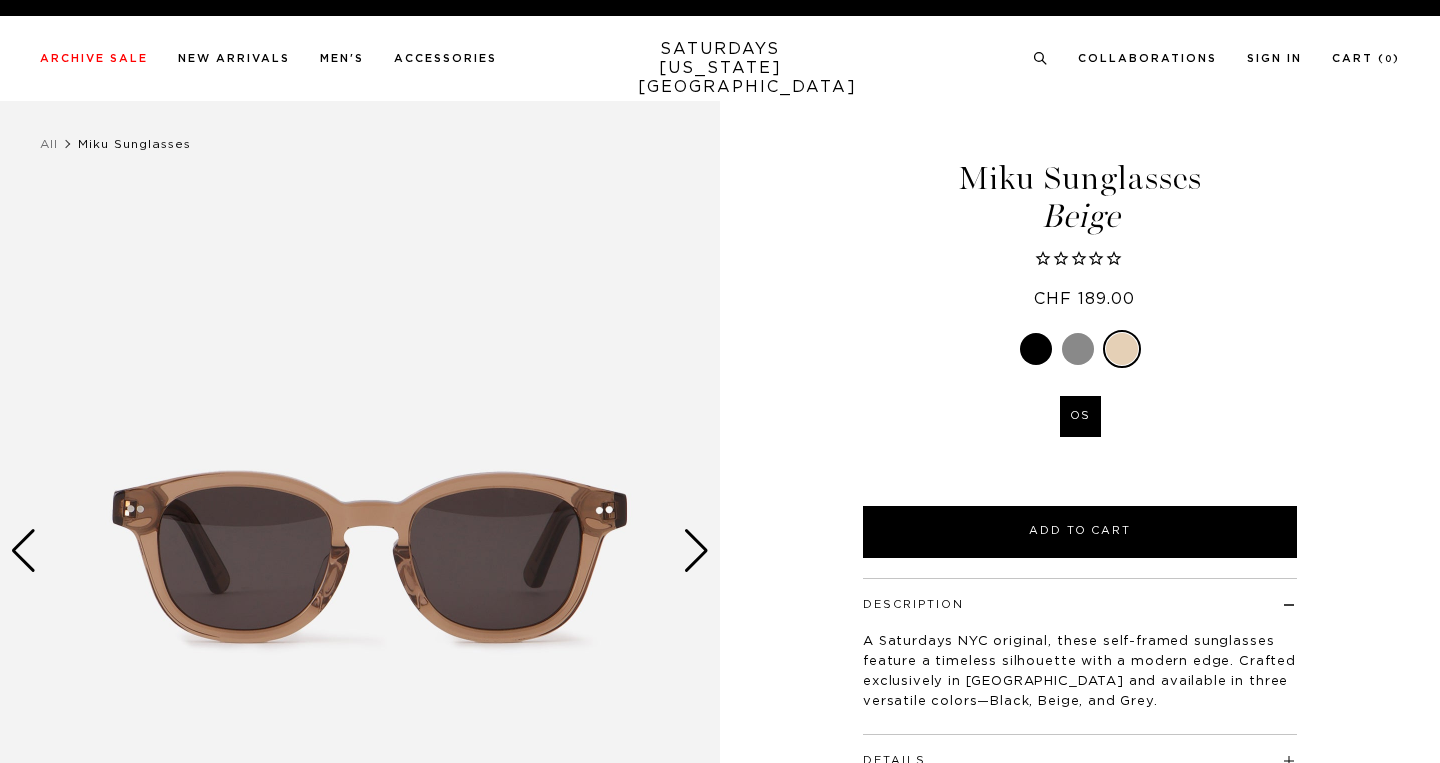 scroll, scrollTop: 0, scrollLeft: 0, axis: both 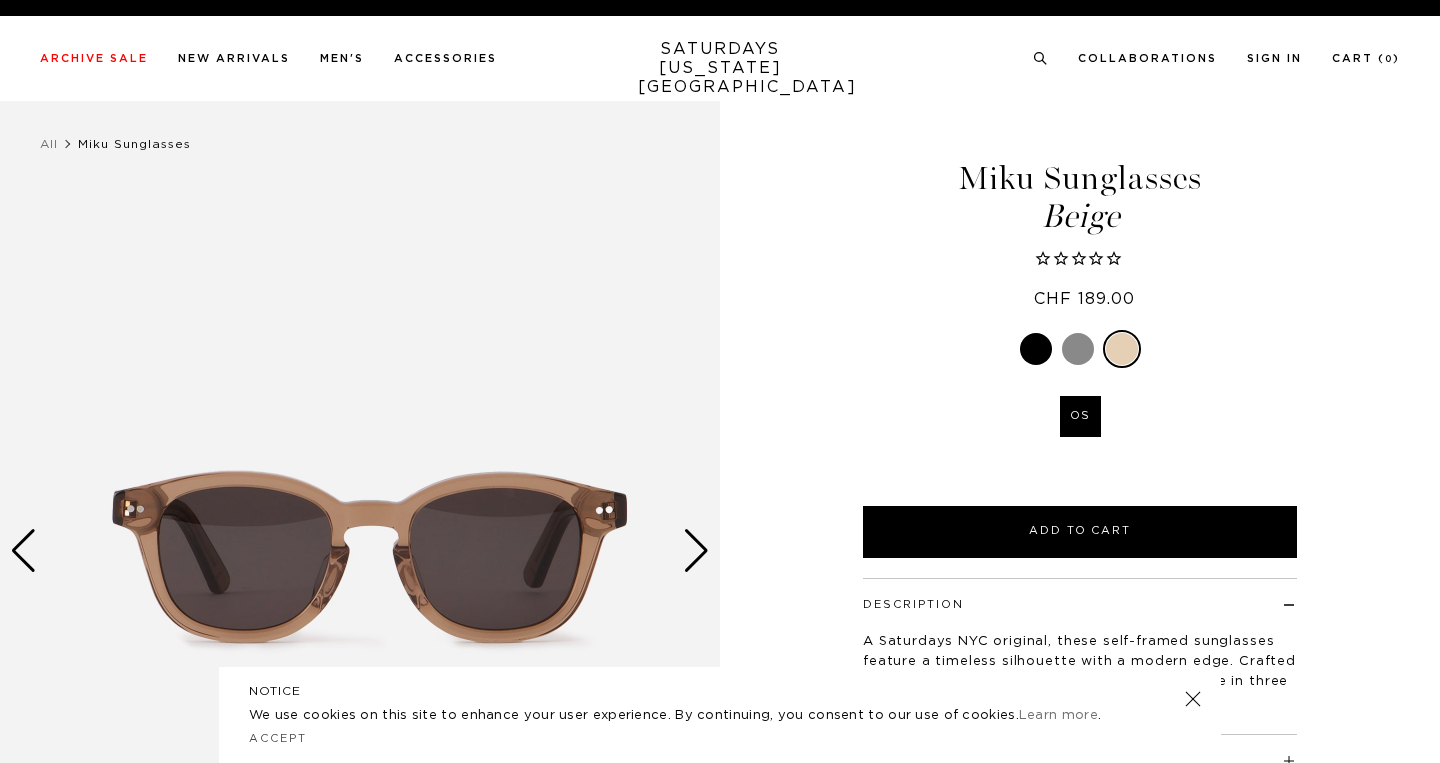 click at bounding box center (696, 551) 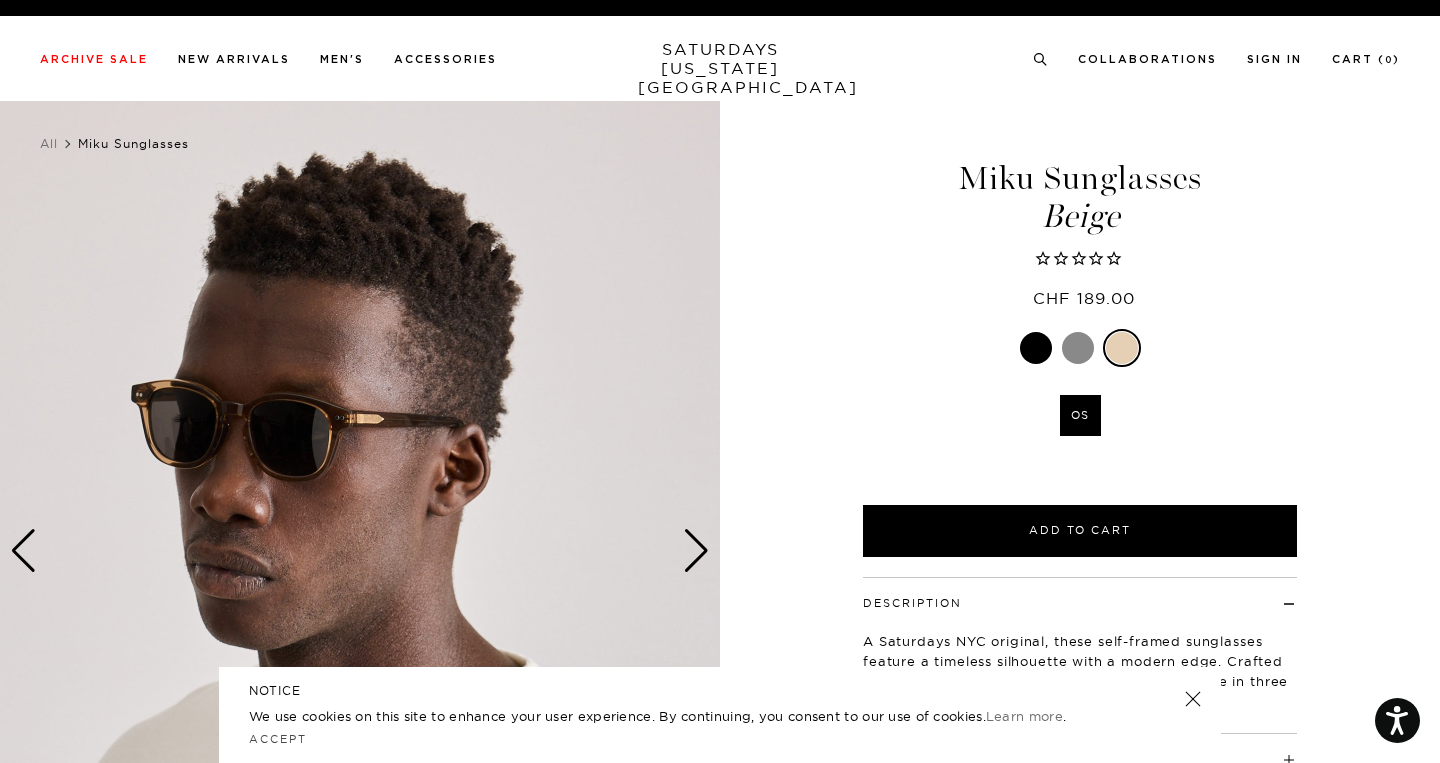 click at bounding box center (696, 551) 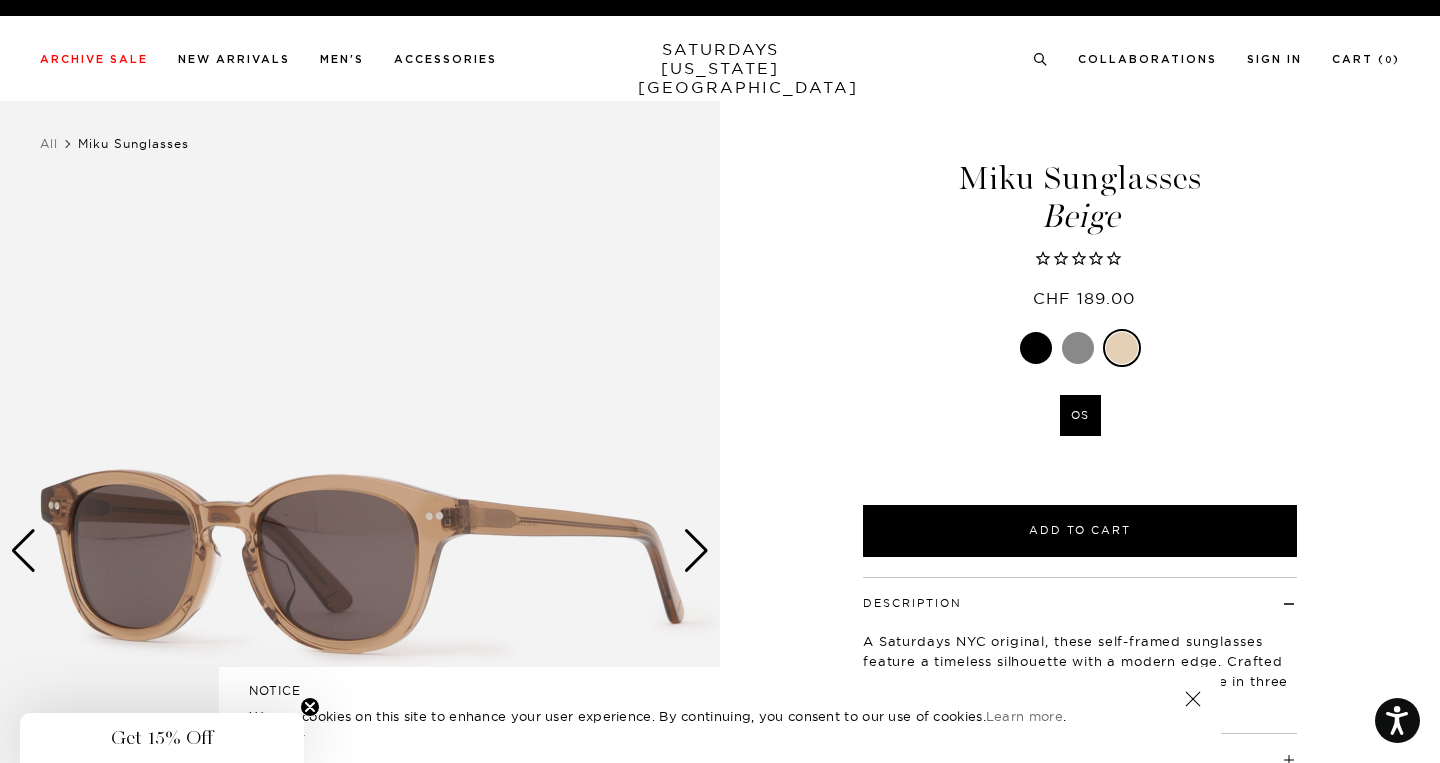 click at bounding box center (696, 551) 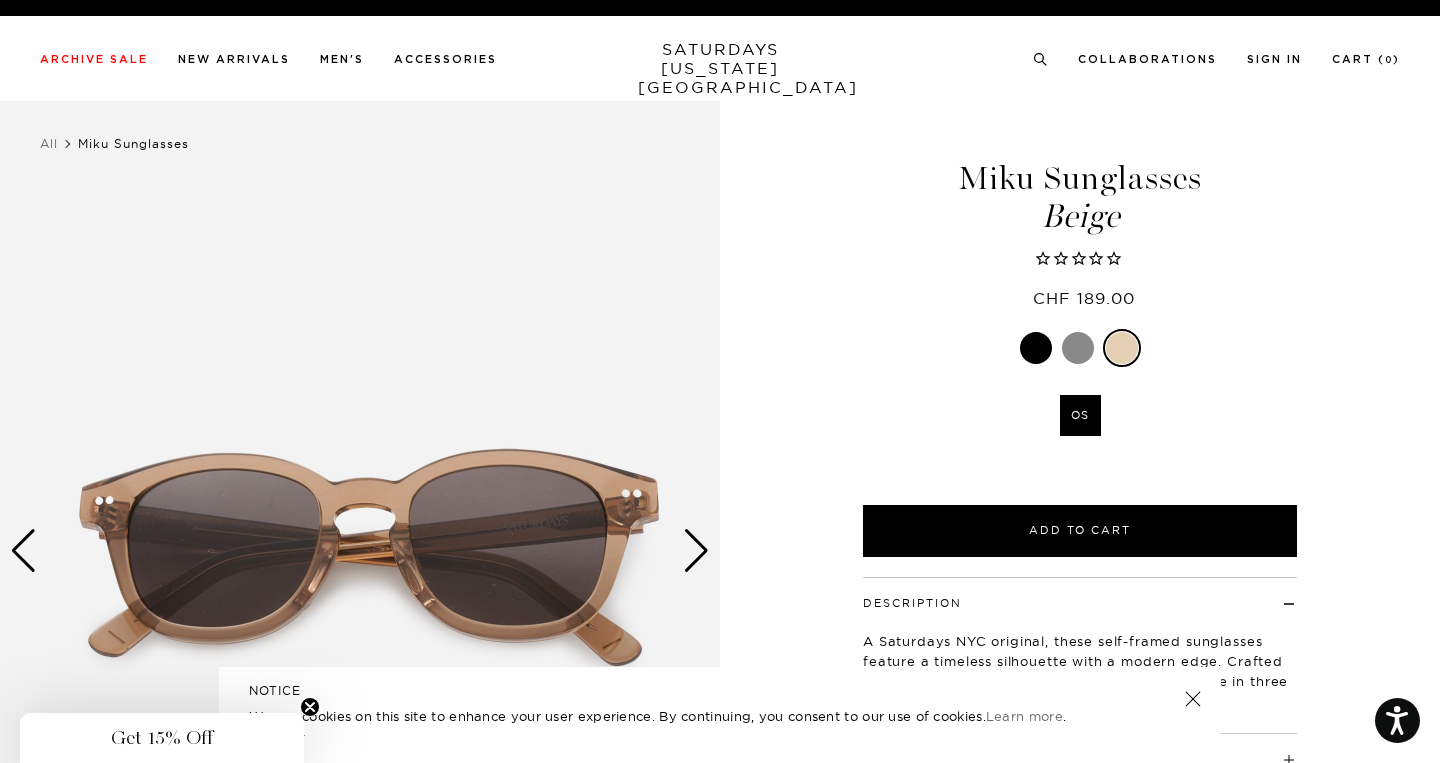 click at bounding box center (696, 551) 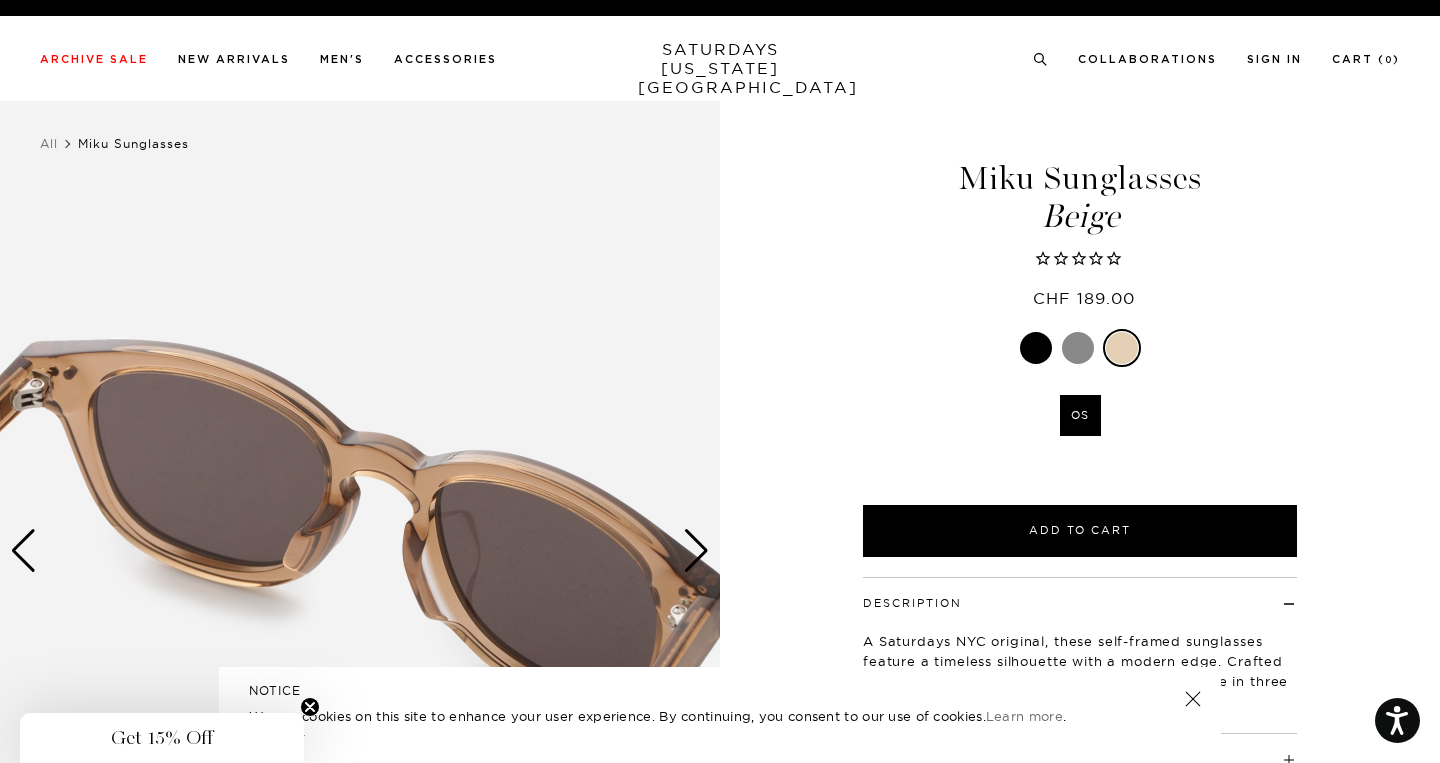 click at bounding box center (696, 551) 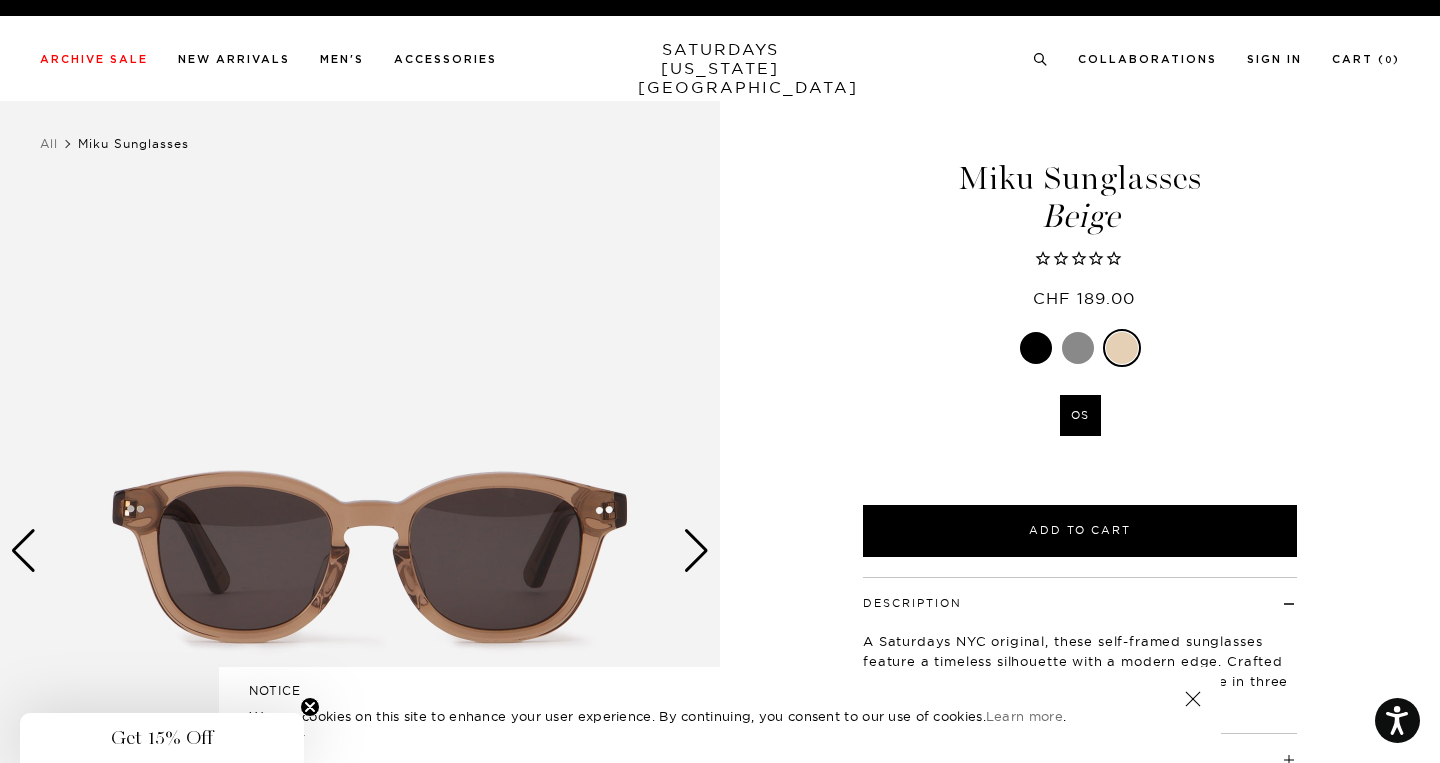 click at bounding box center [696, 551] 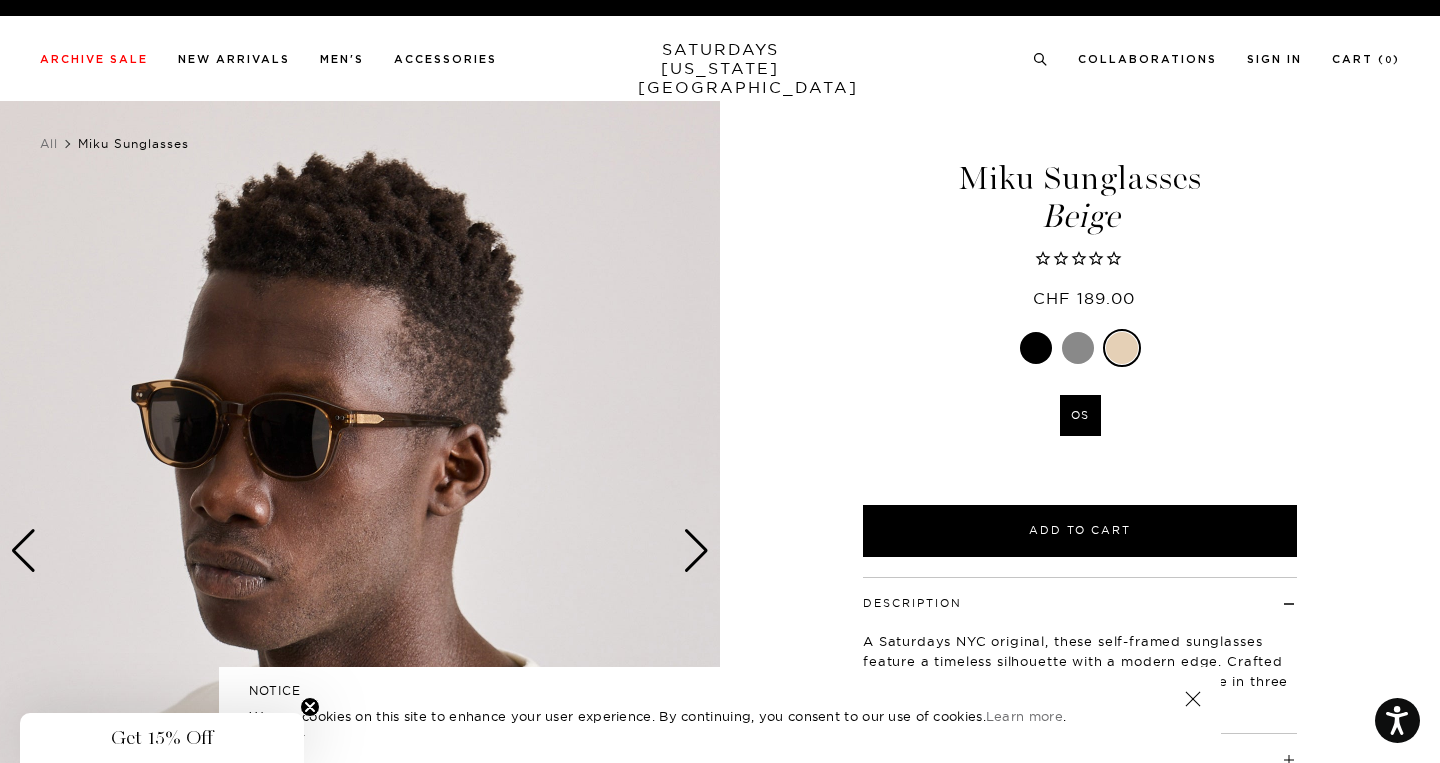 click at bounding box center (696, 551) 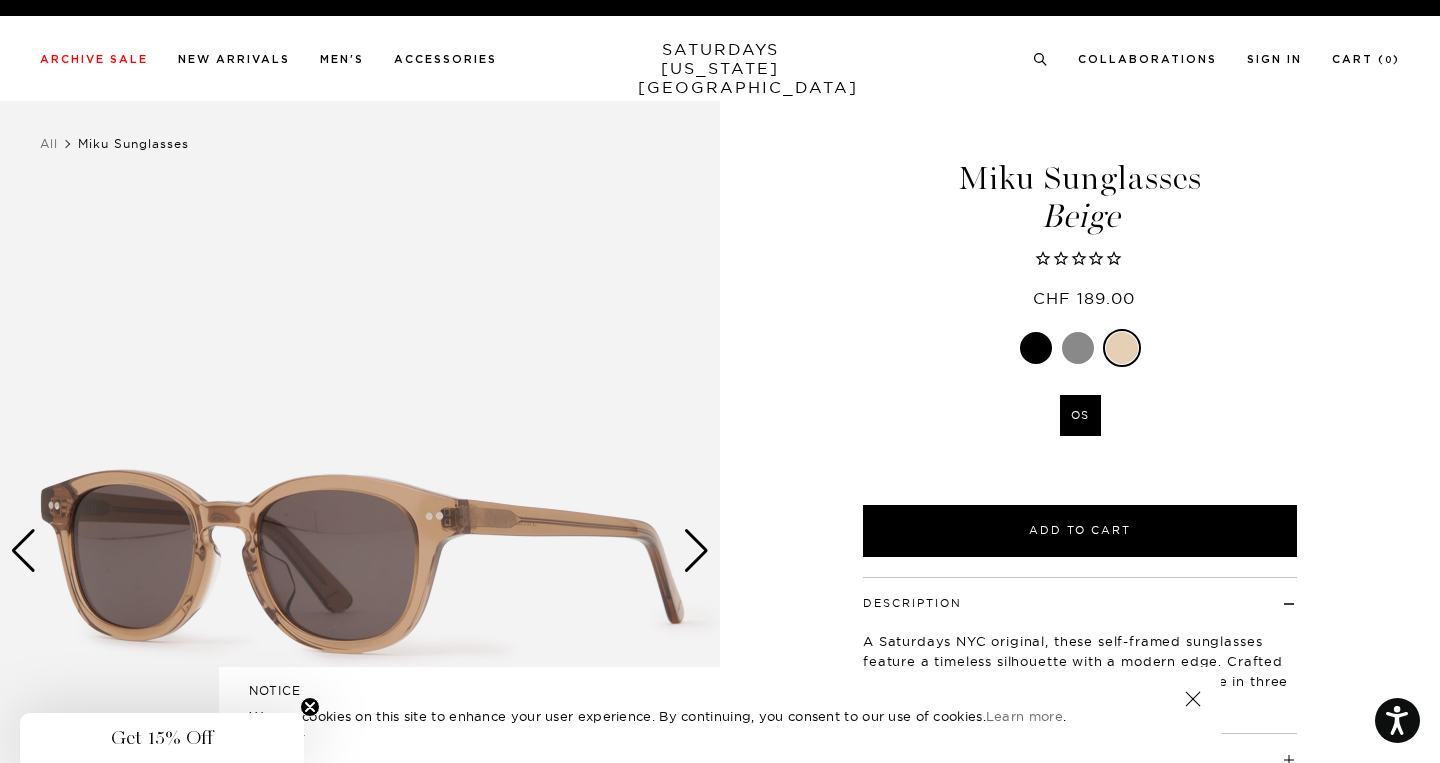click at bounding box center [696, 551] 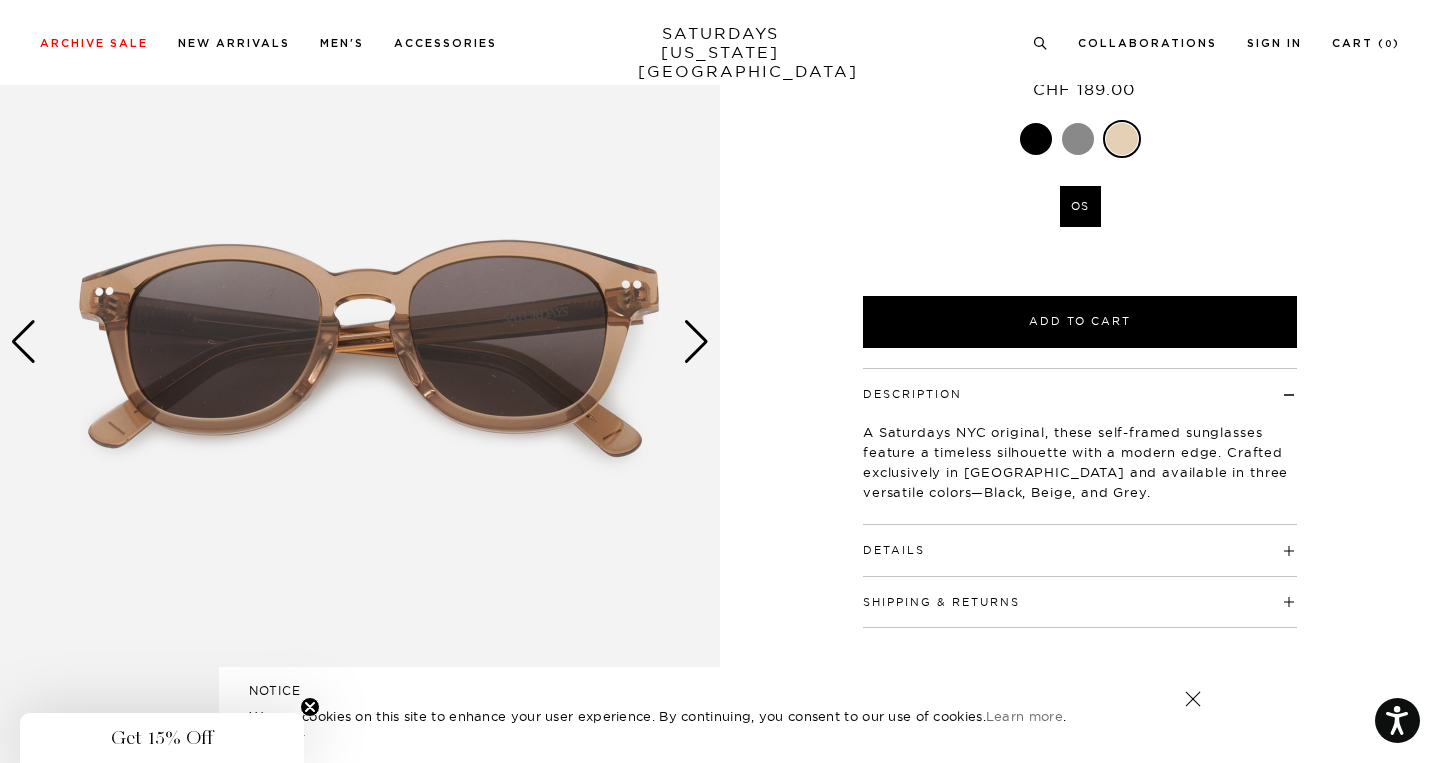 scroll, scrollTop: 249, scrollLeft: 0, axis: vertical 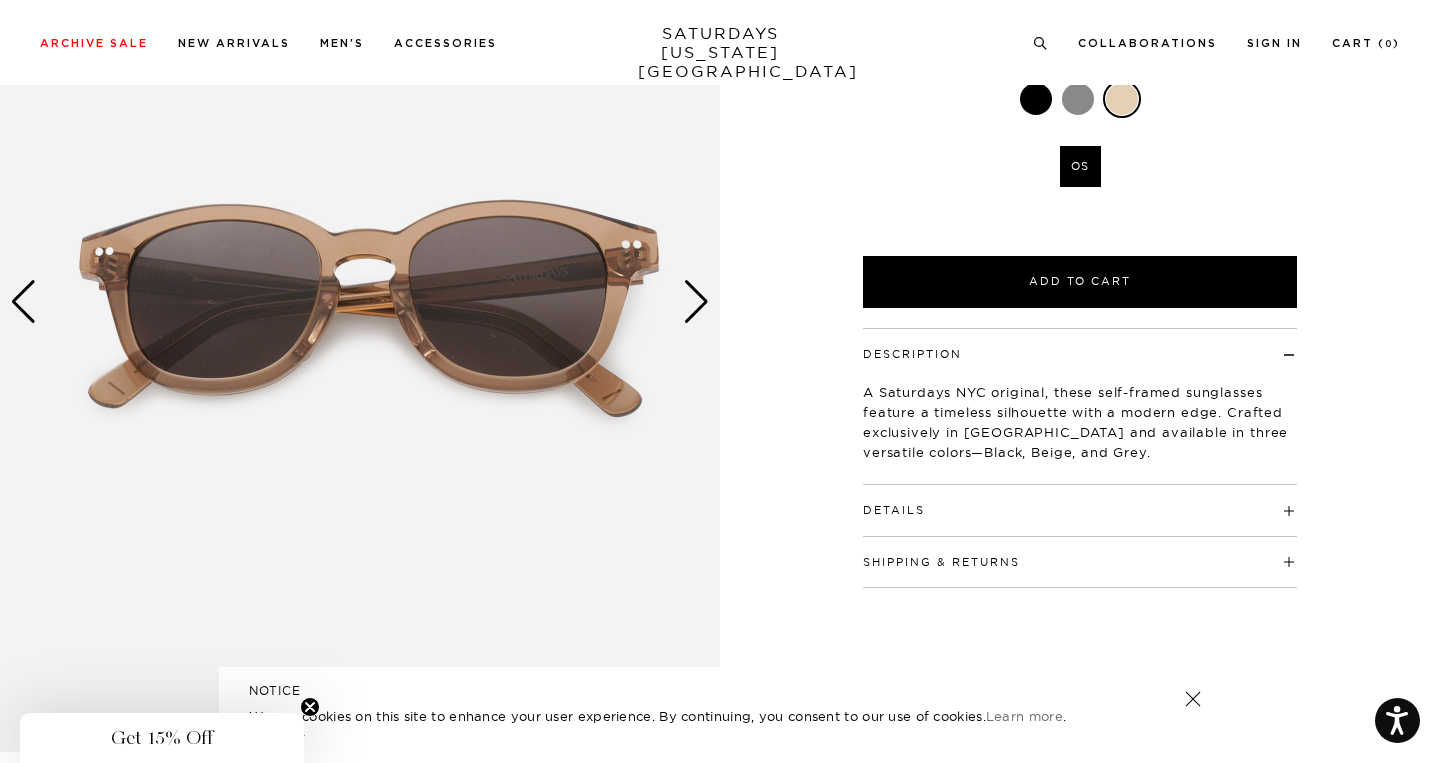 click at bounding box center (696, 302) 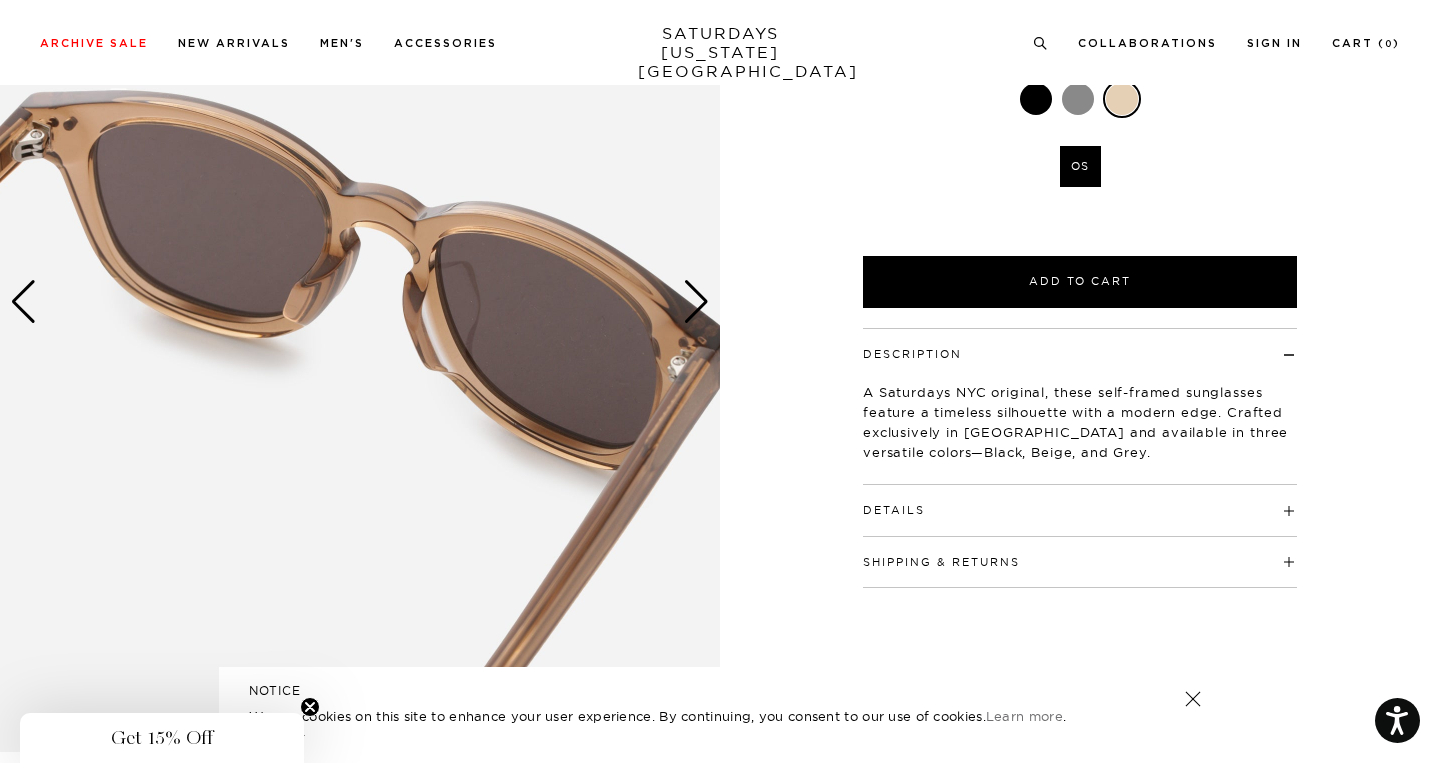 click at bounding box center (696, 302) 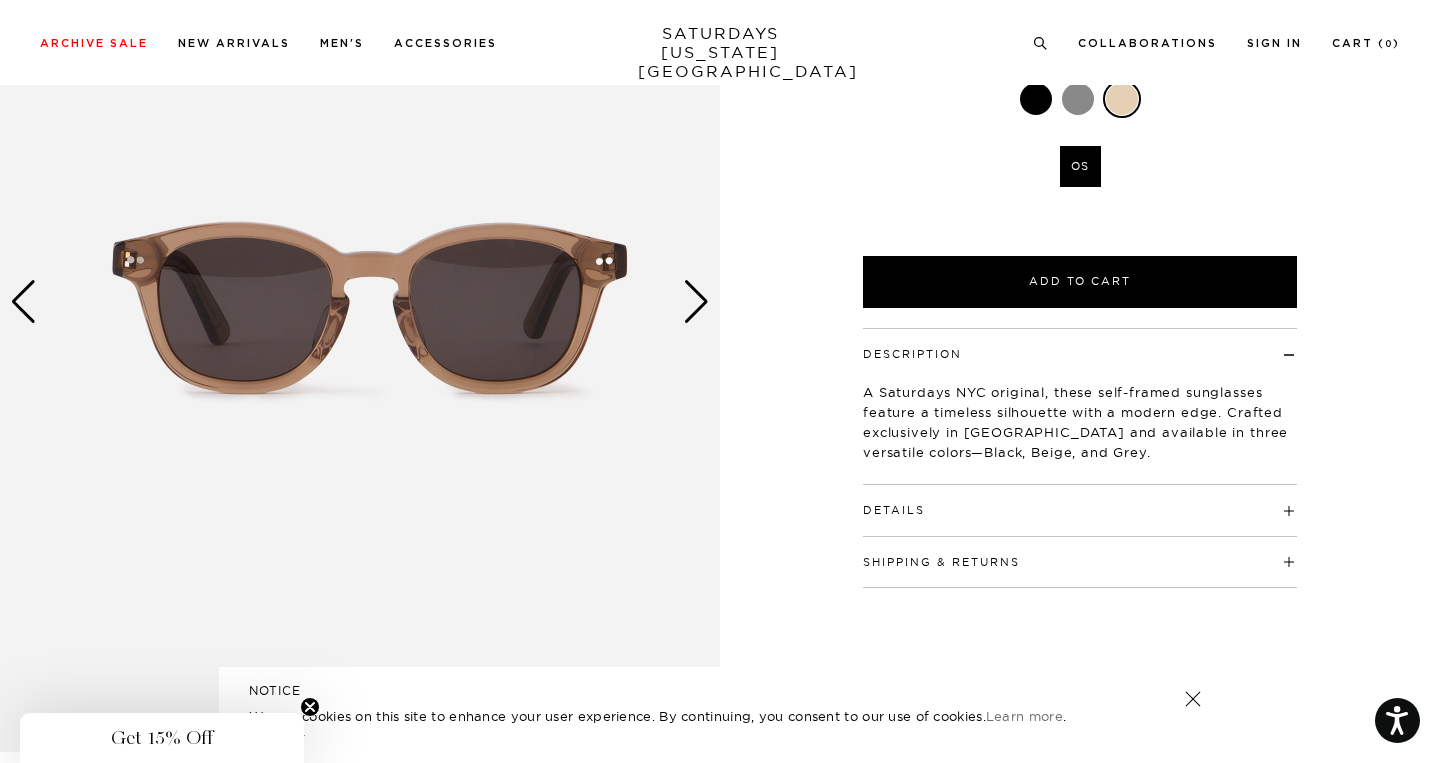 click at bounding box center (696, 302) 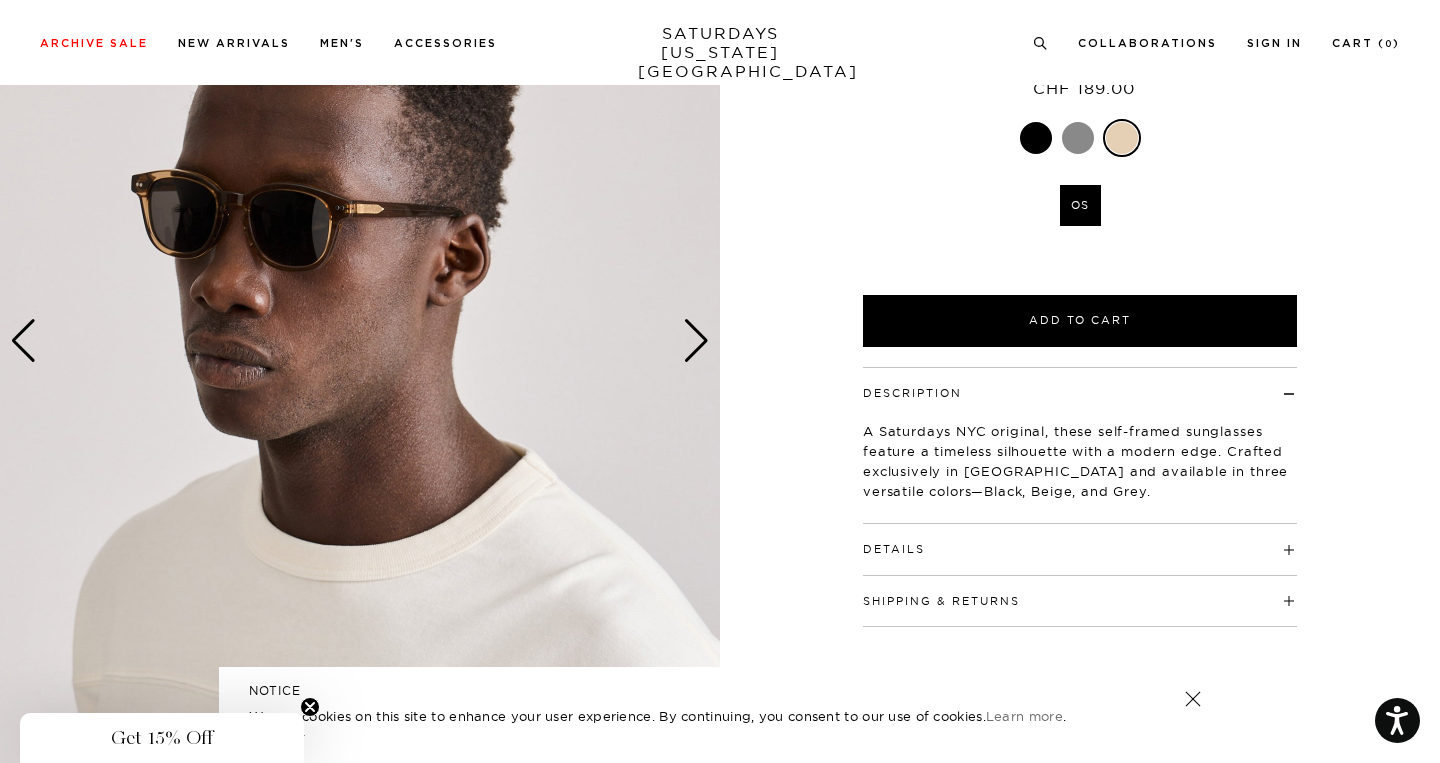 scroll, scrollTop: 0, scrollLeft: 0, axis: both 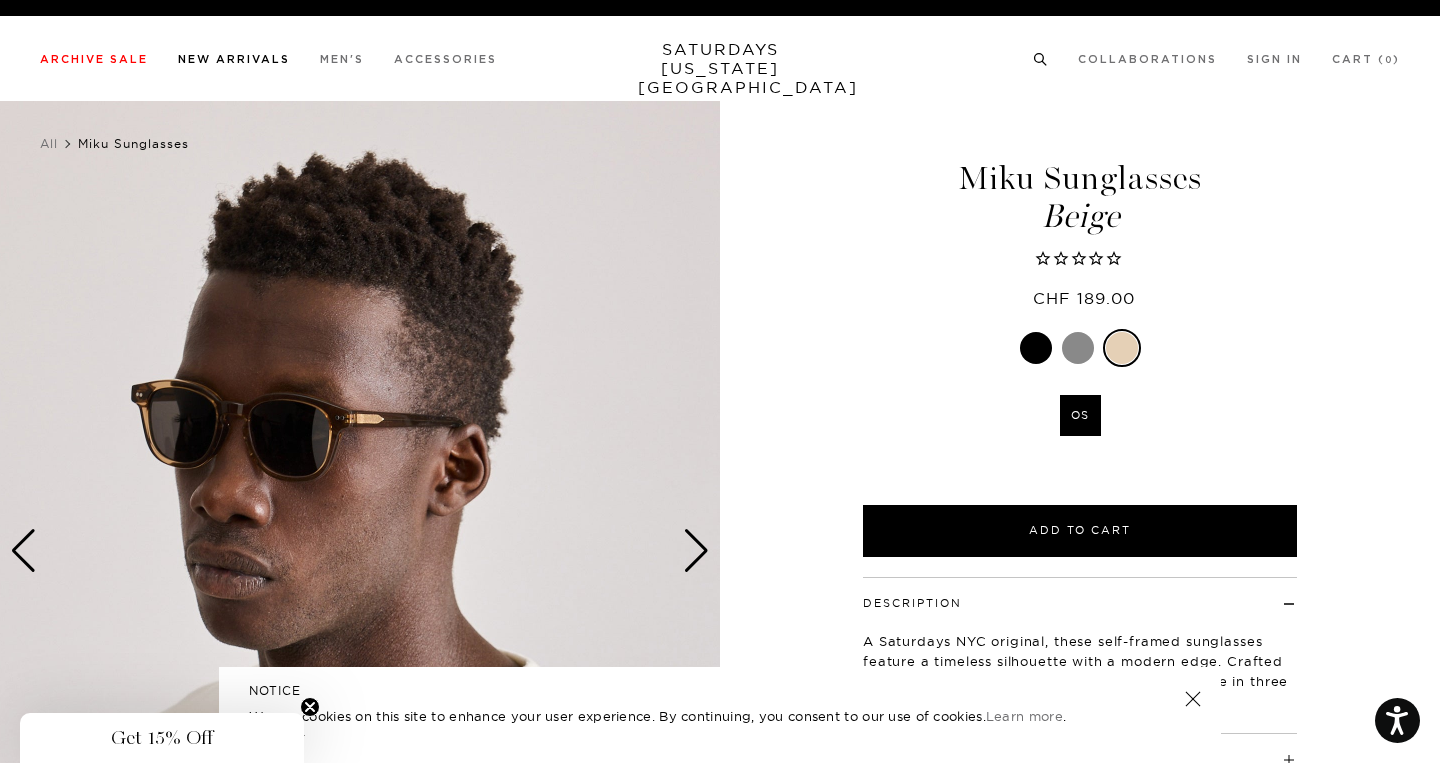click on "New Arrivals" at bounding box center [234, 59] 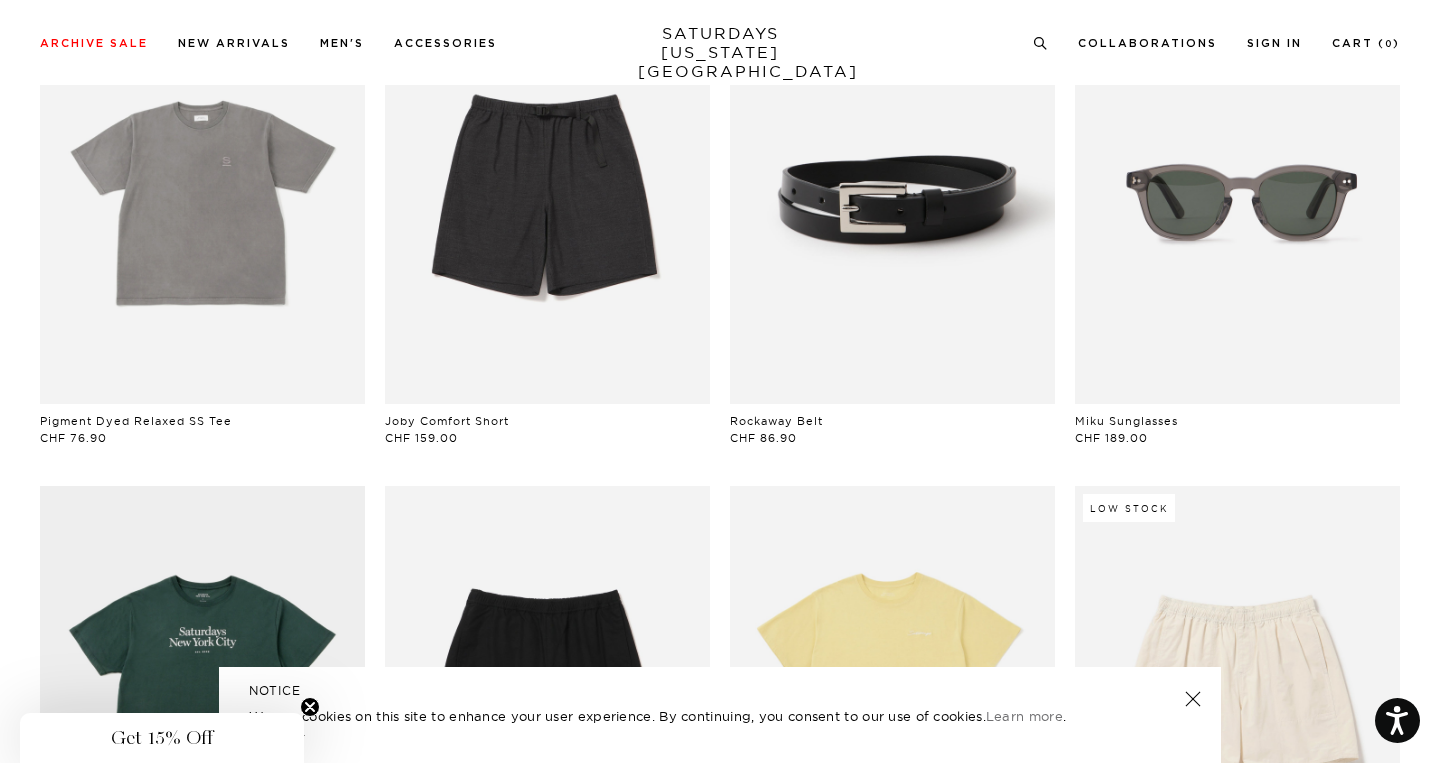 scroll, scrollTop: 2714, scrollLeft: 0, axis: vertical 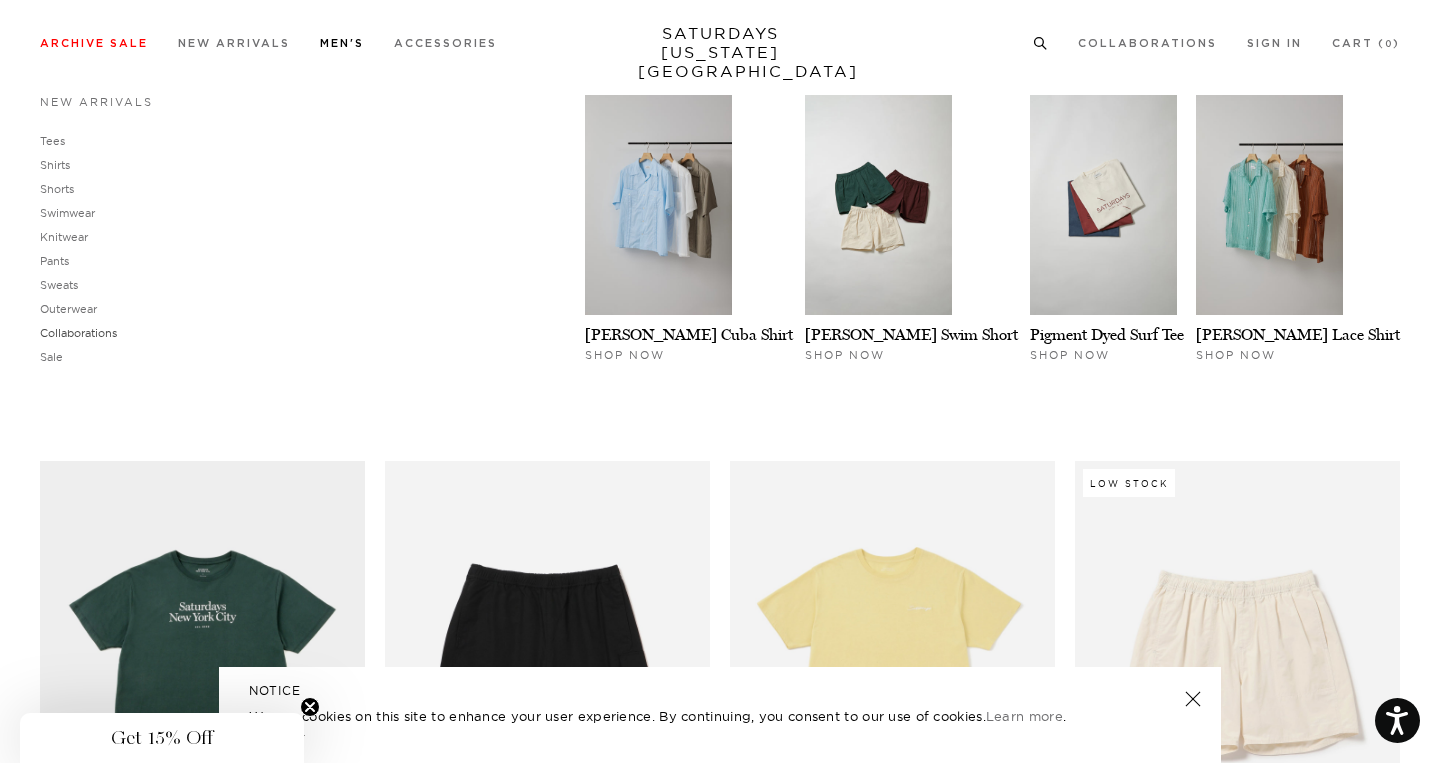 click on "Collaborations" at bounding box center (78, 333) 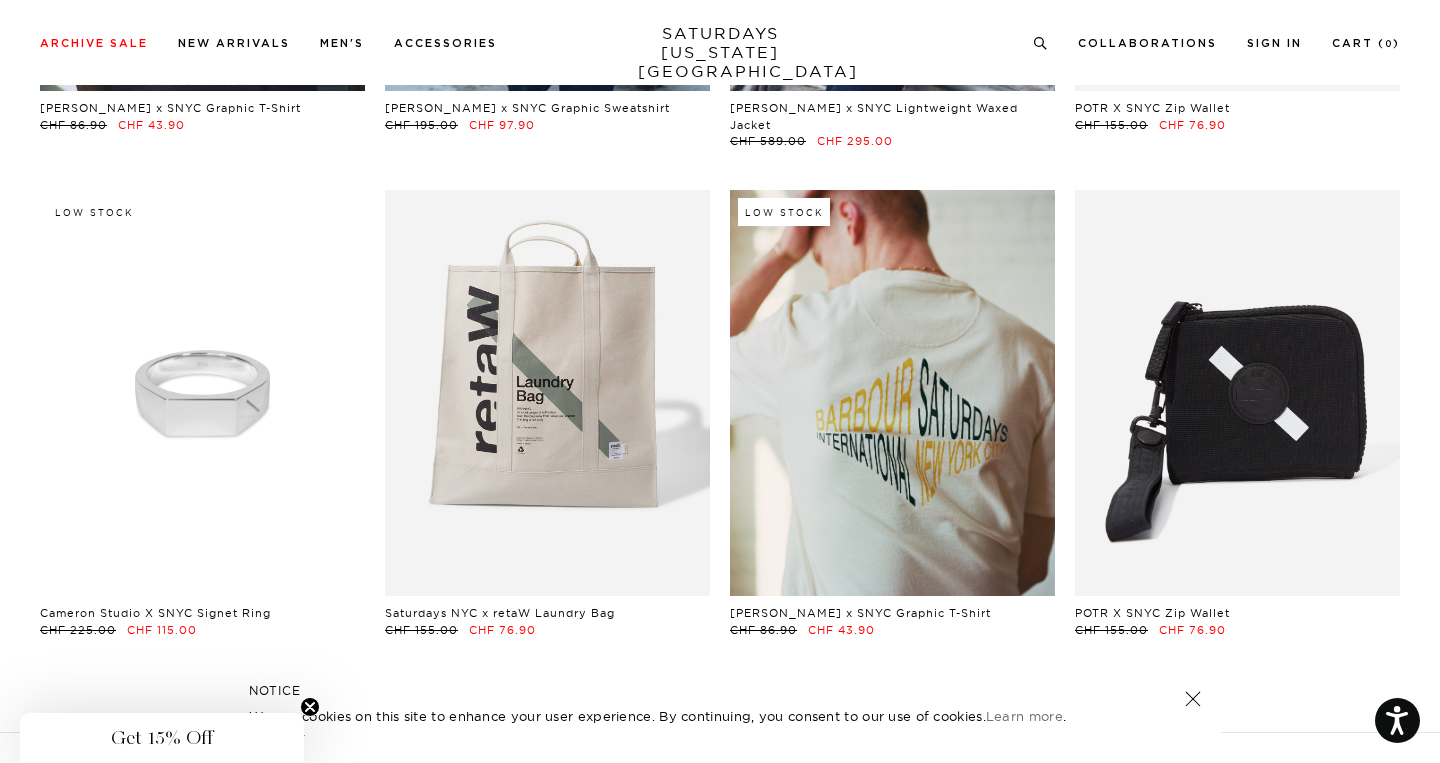 scroll, scrollTop: 362, scrollLeft: 0, axis: vertical 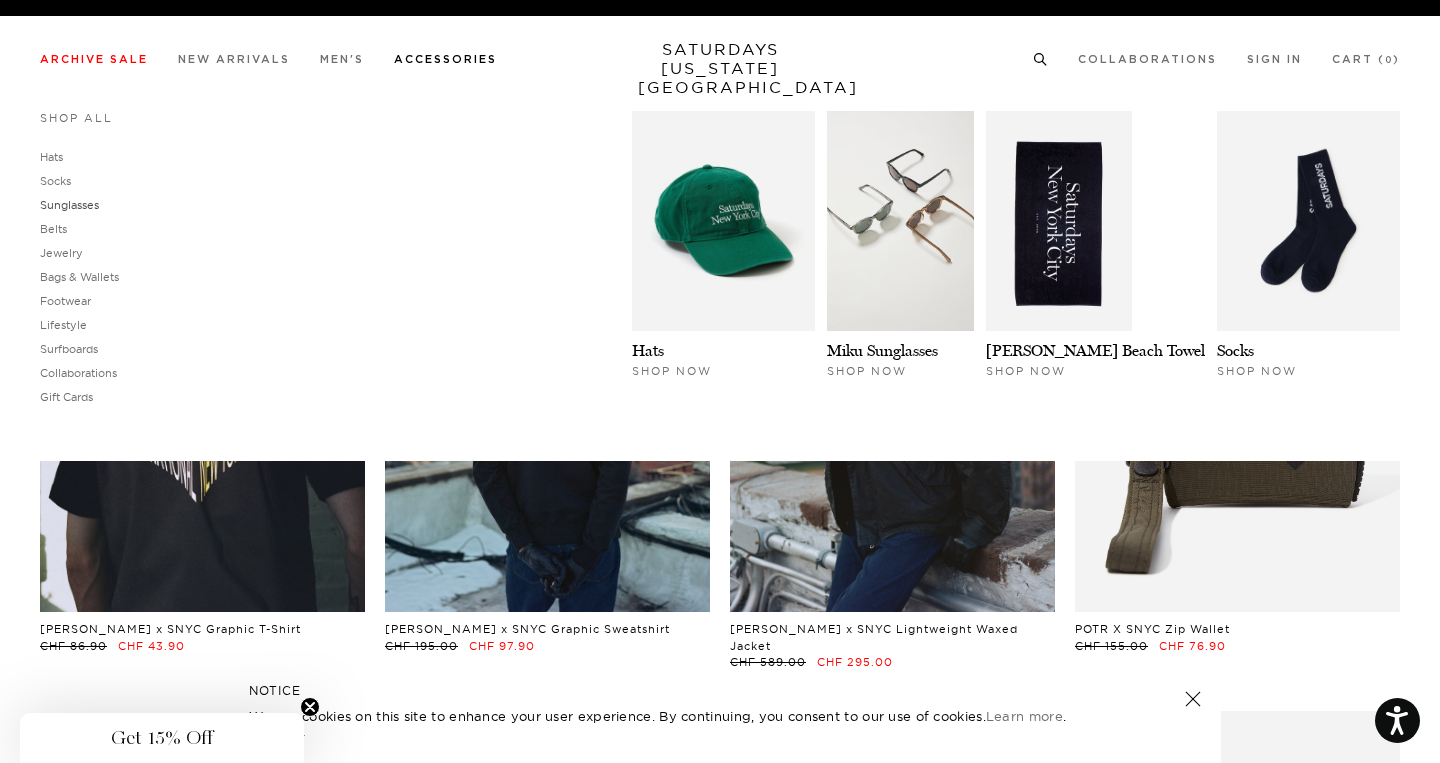 click on "Sunglasses" at bounding box center (69, 205) 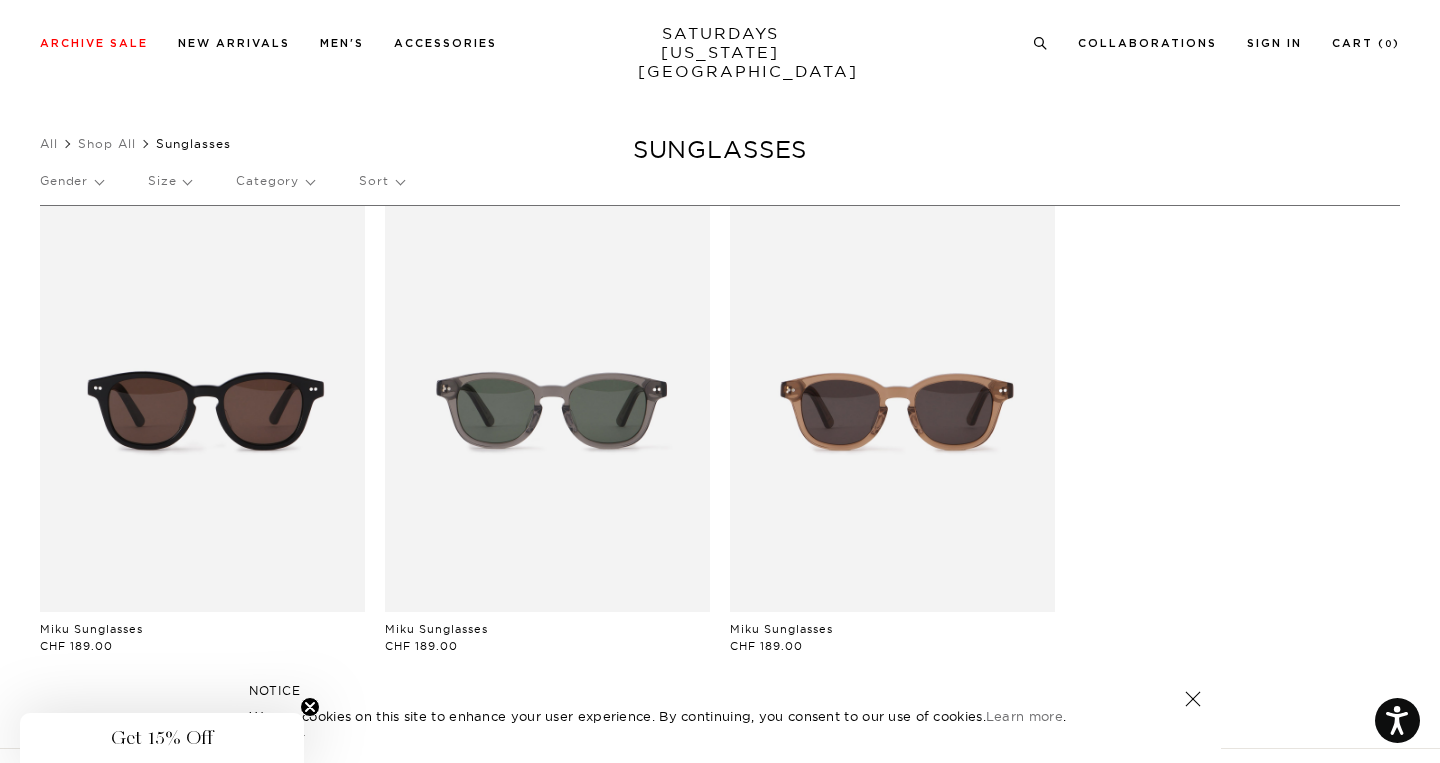scroll, scrollTop: 65, scrollLeft: 0, axis: vertical 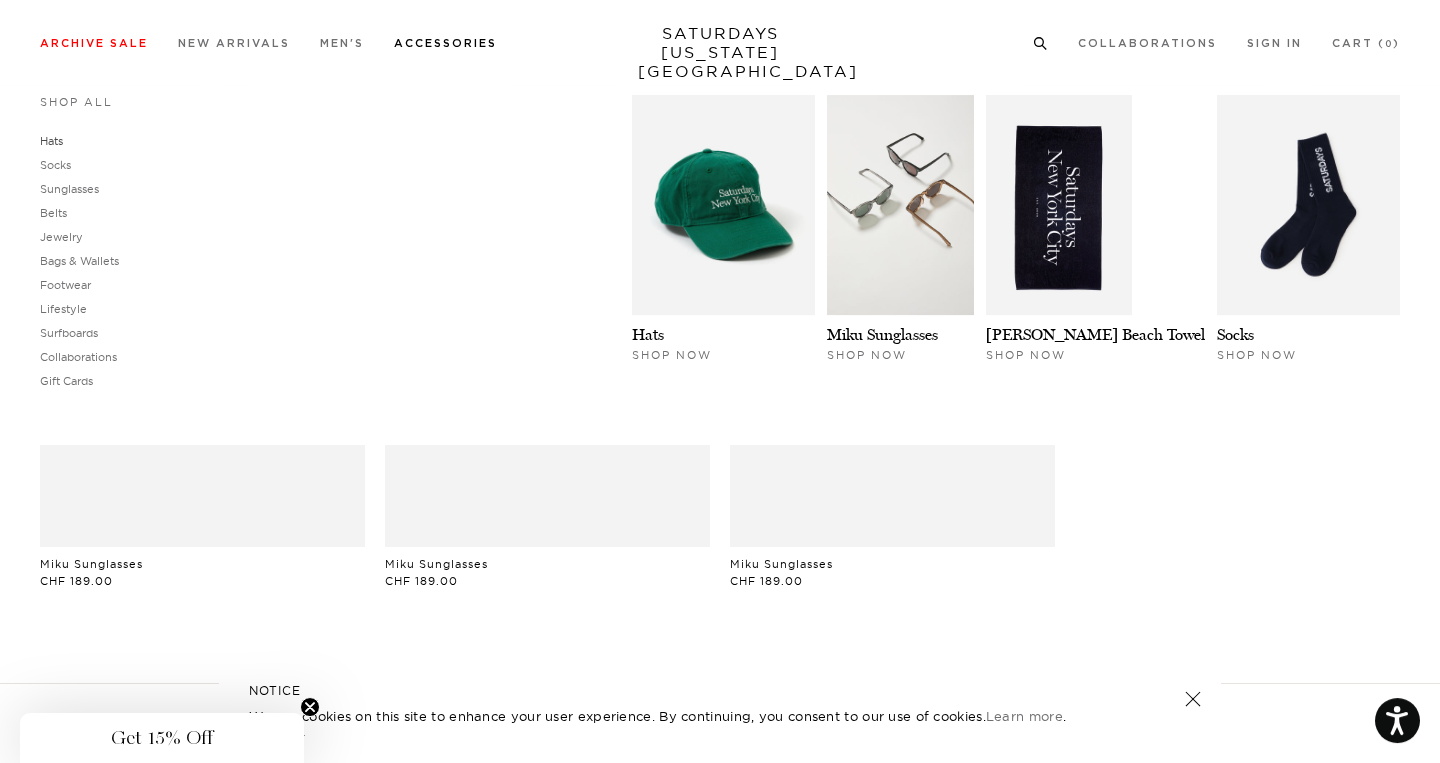 click on "Hats" at bounding box center [51, 141] 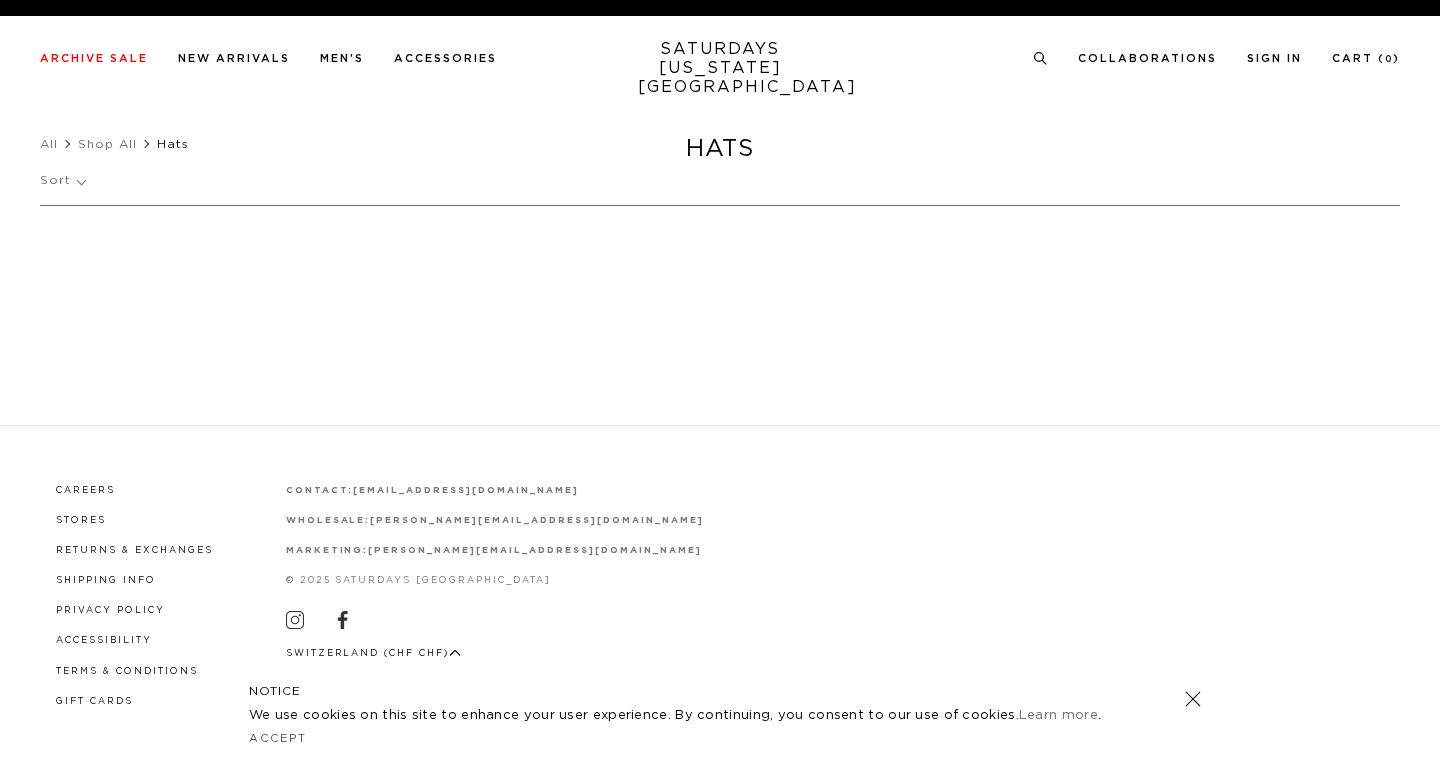 scroll, scrollTop: 0, scrollLeft: 0, axis: both 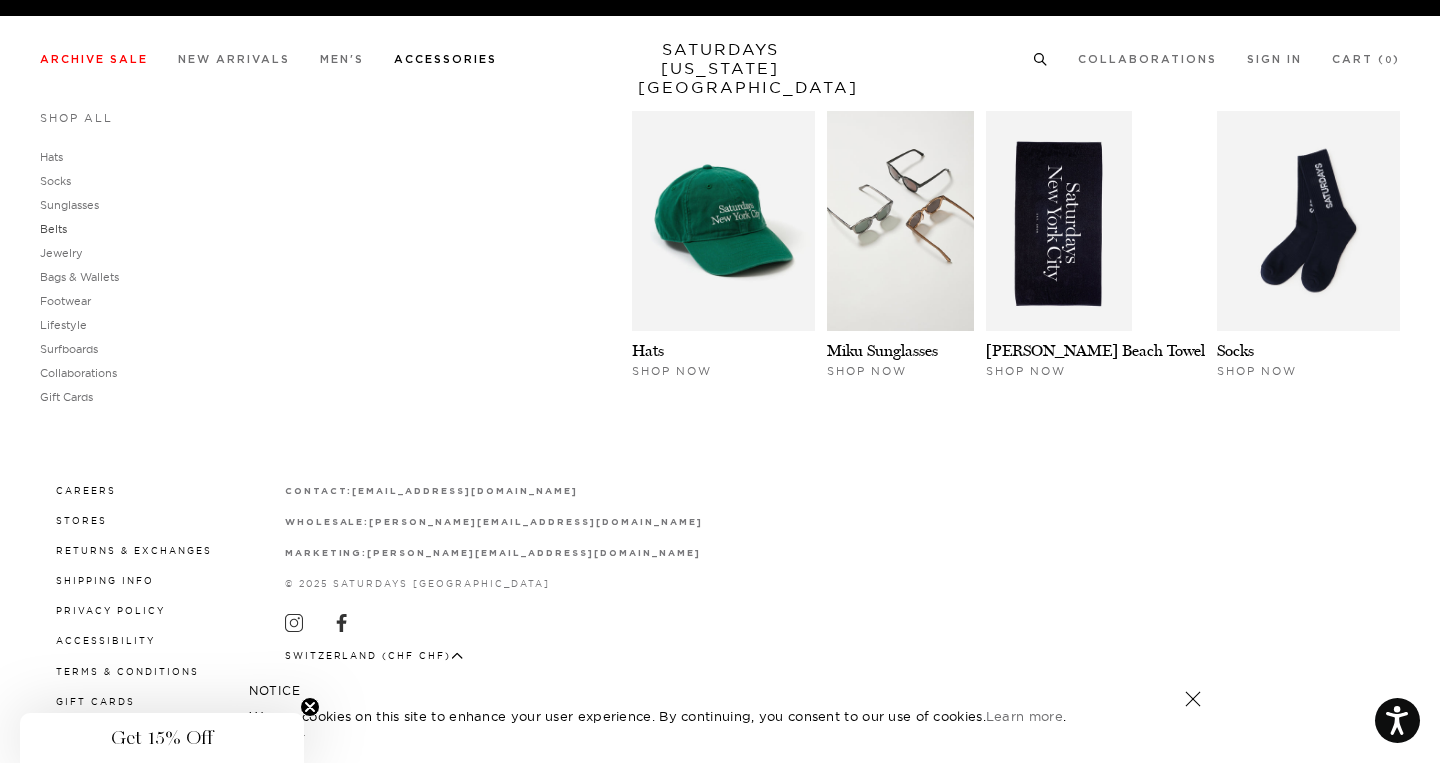 click on "Belts" at bounding box center (53, 229) 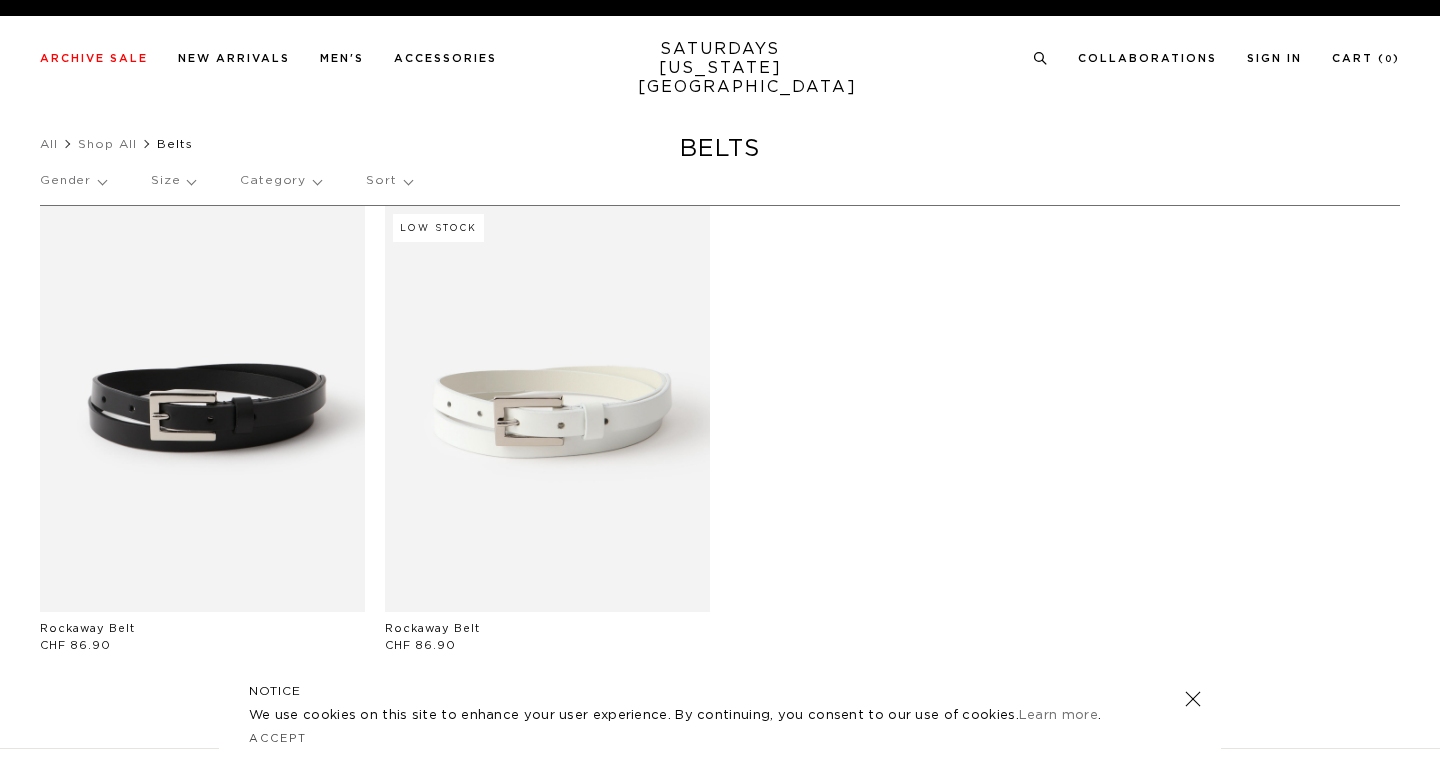 scroll, scrollTop: 0, scrollLeft: 0, axis: both 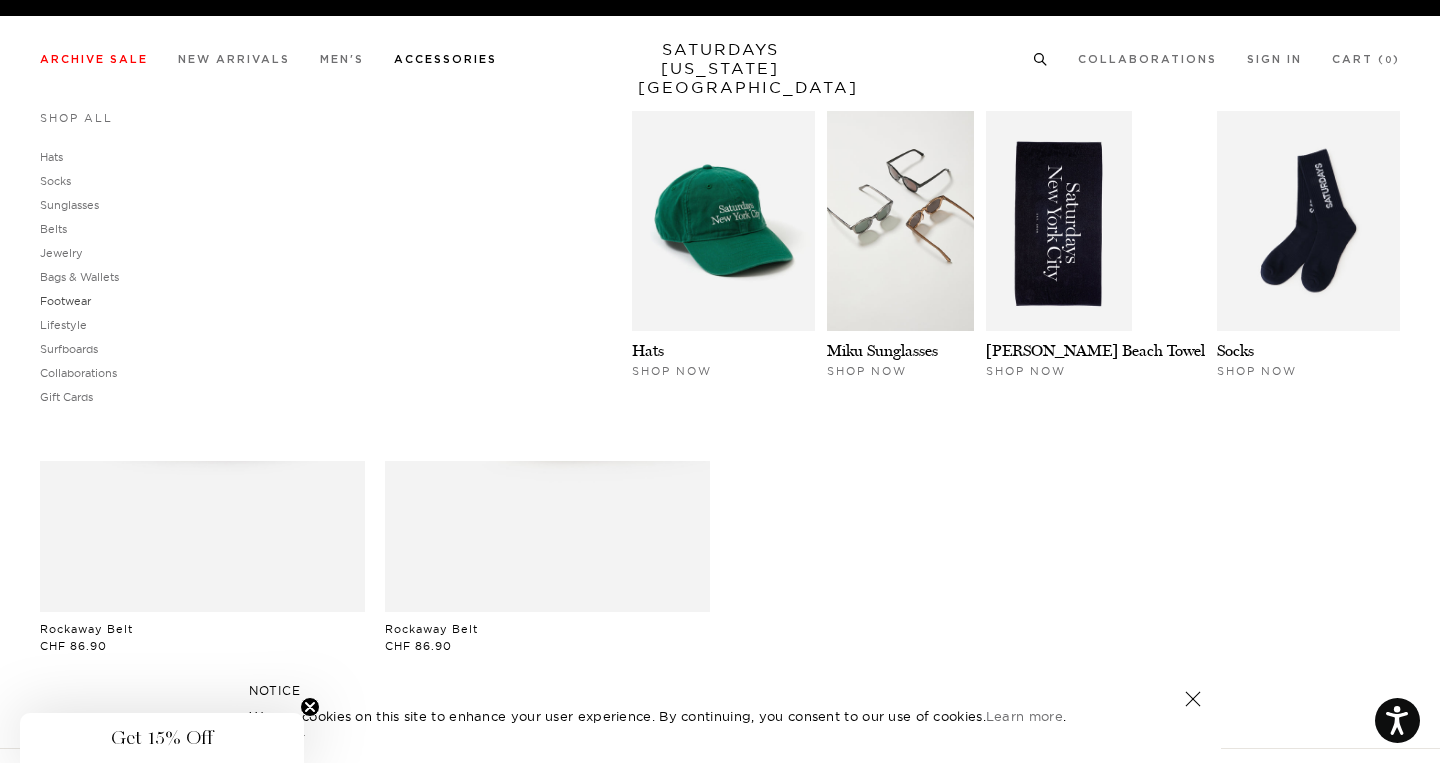 click on "Footwear" at bounding box center [65, 301] 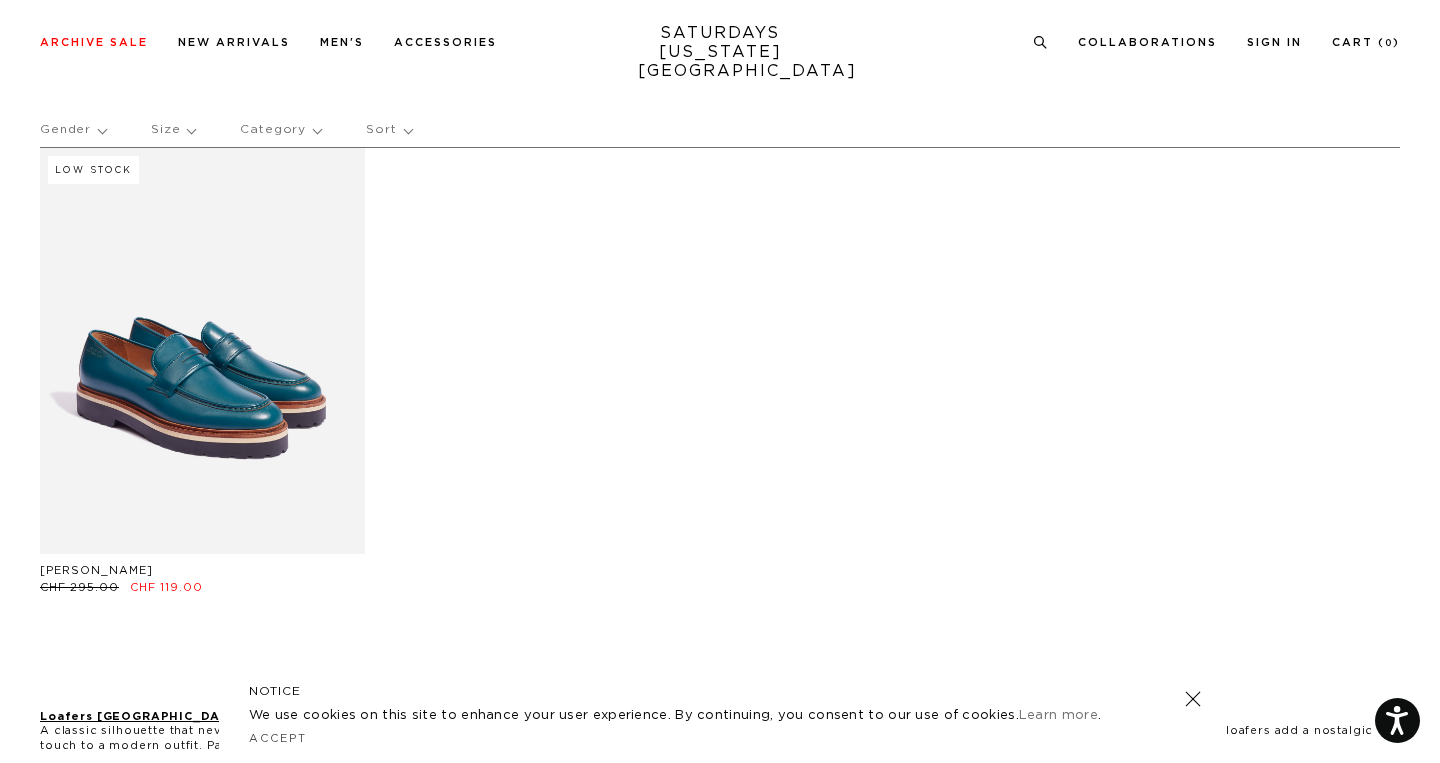 scroll, scrollTop: 0, scrollLeft: 0, axis: both 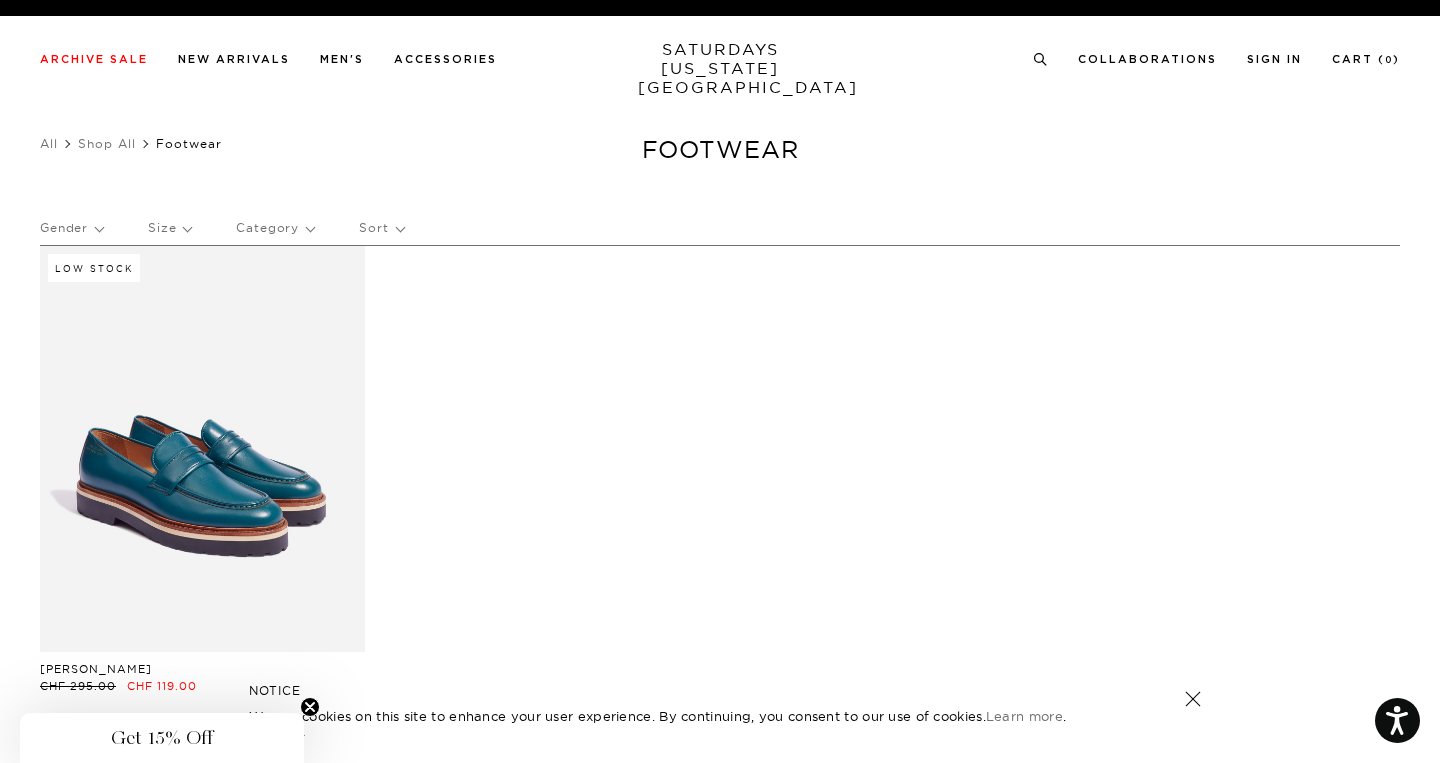 click on "SATURDAYS   [US_STATE][GEOGRAPHIC_DATA]" at bounding box center [720, 68] 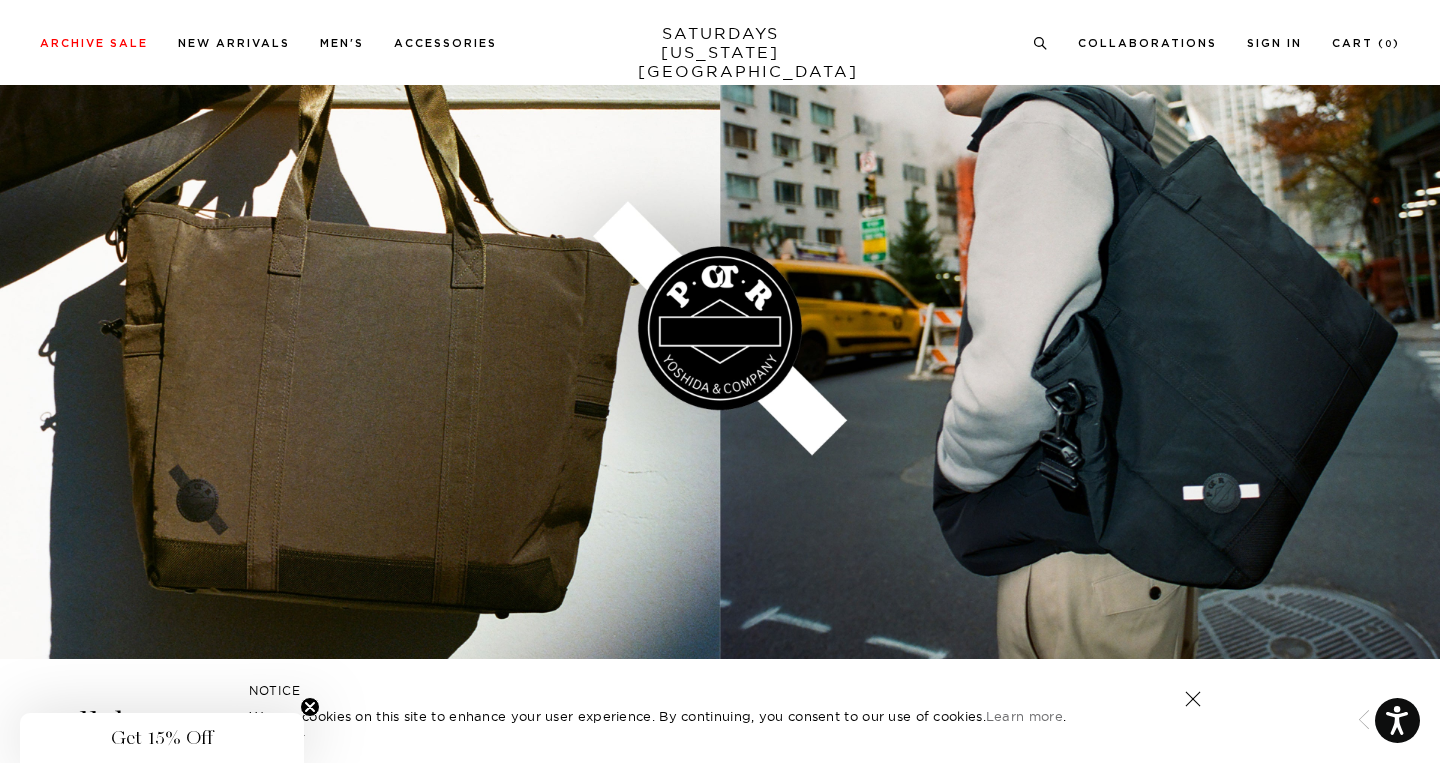 scroll, scrollTop: 3023, scrollLeft: 0, axis: vertical 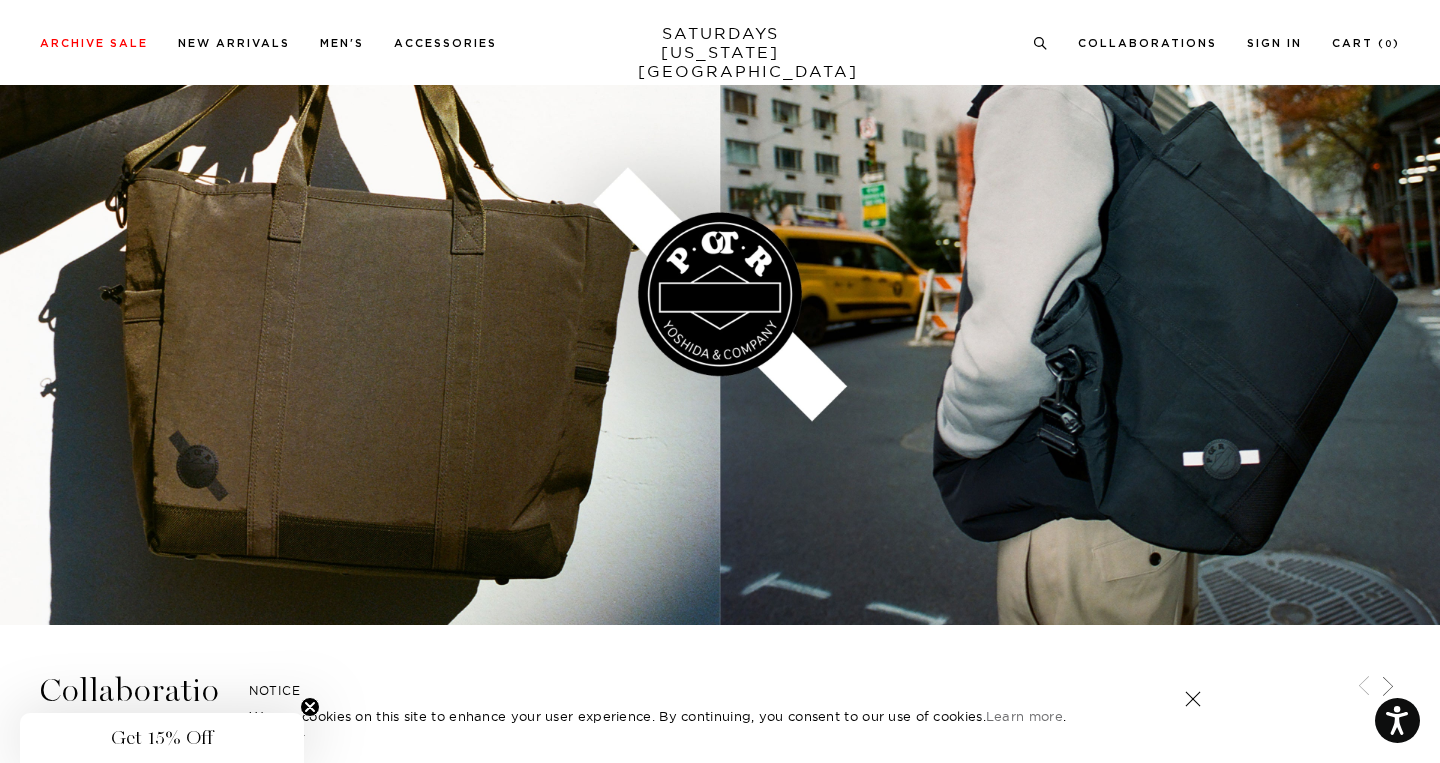 click at bounding box center (720, 294) 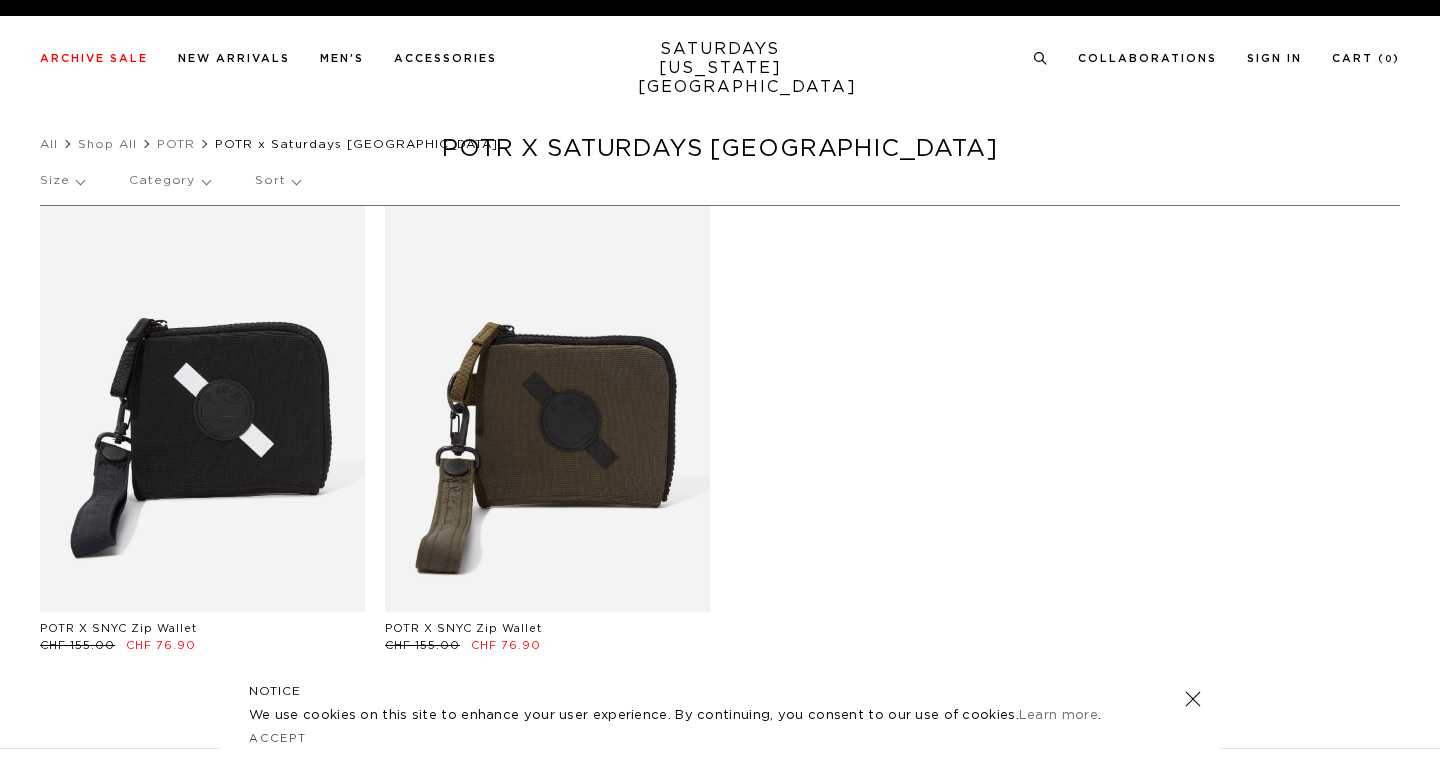 scroll, scrollTop: 0, scrollLeft: 0, axis: both 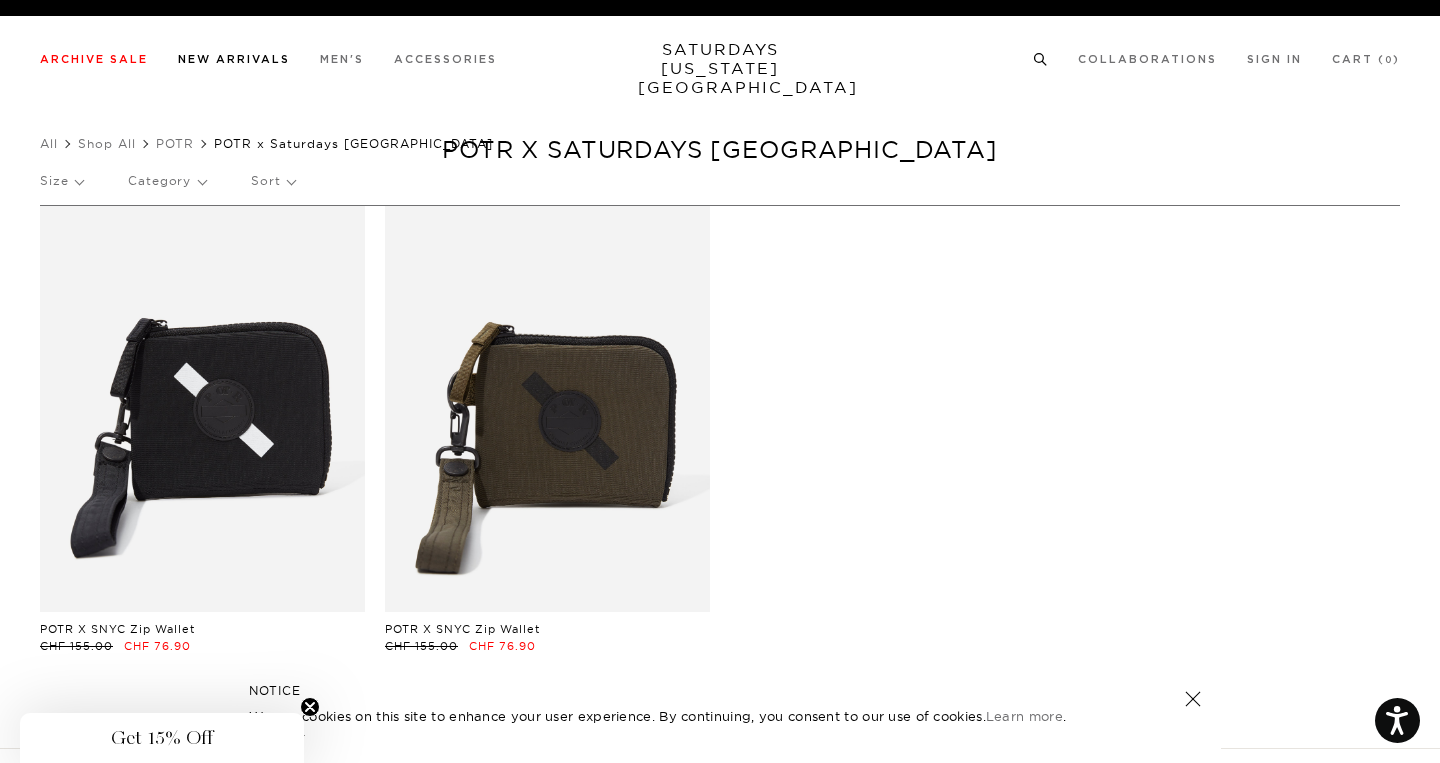 click on "New Arrivals" at bounding box center [234, 59] 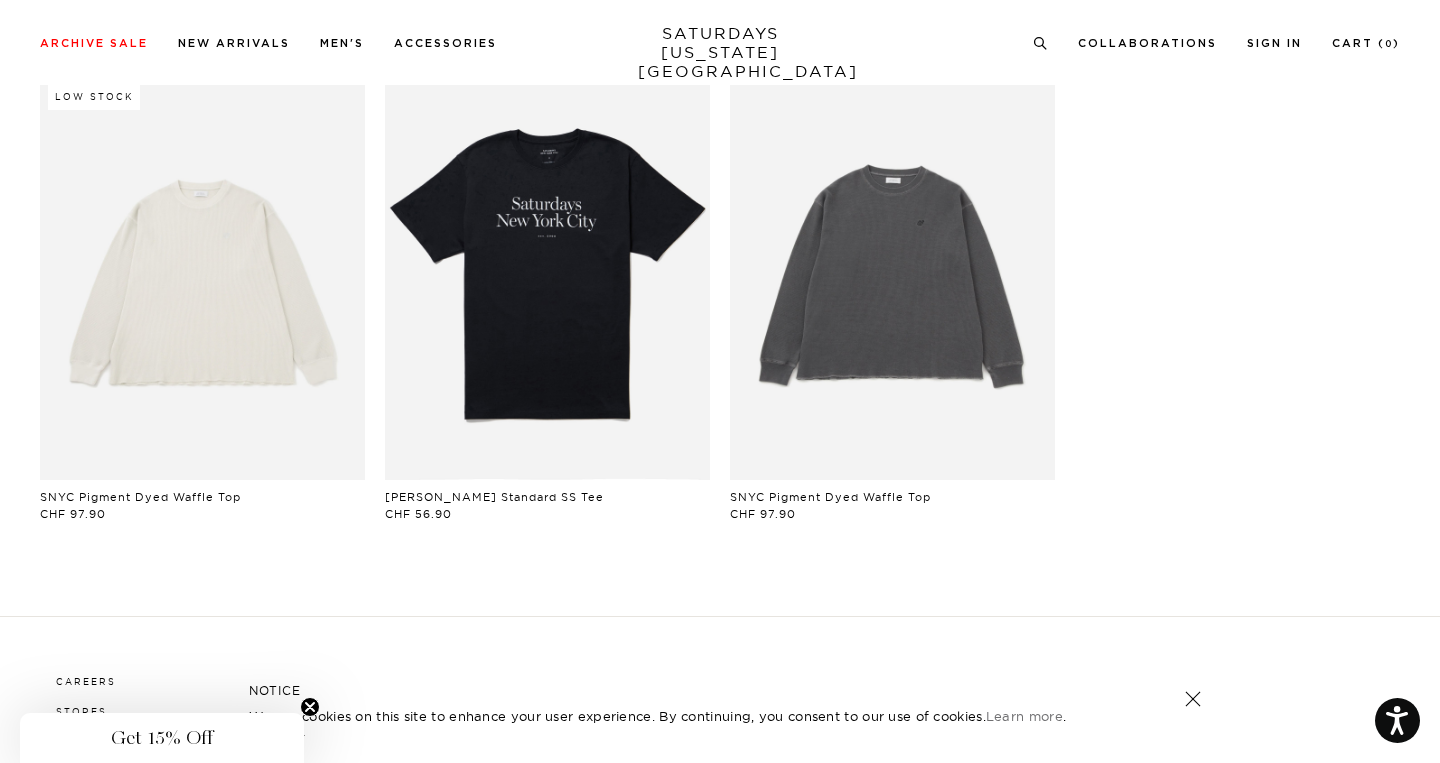scroll, scrollTop: 4556, scrollLeft: 0, axis: vertical 